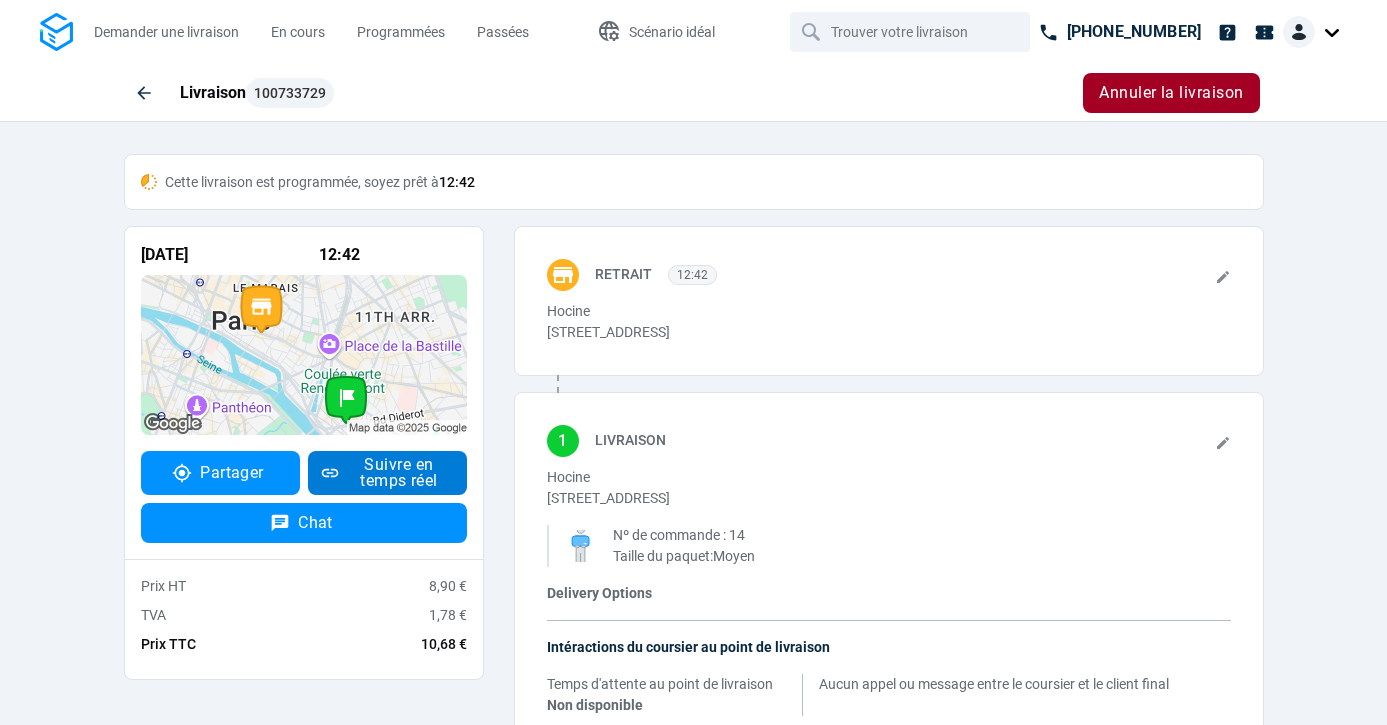 scroll, scrollTop: 0, scrollLeft: 0, axis: both 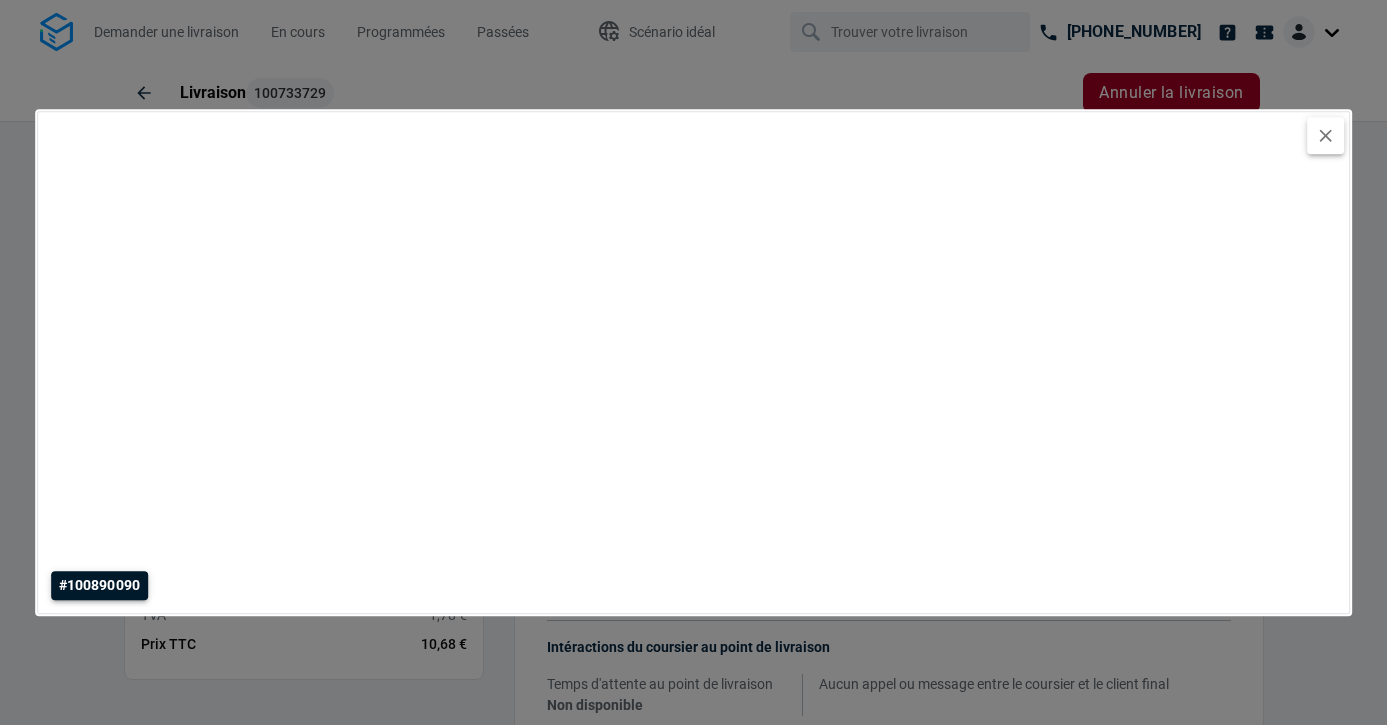click 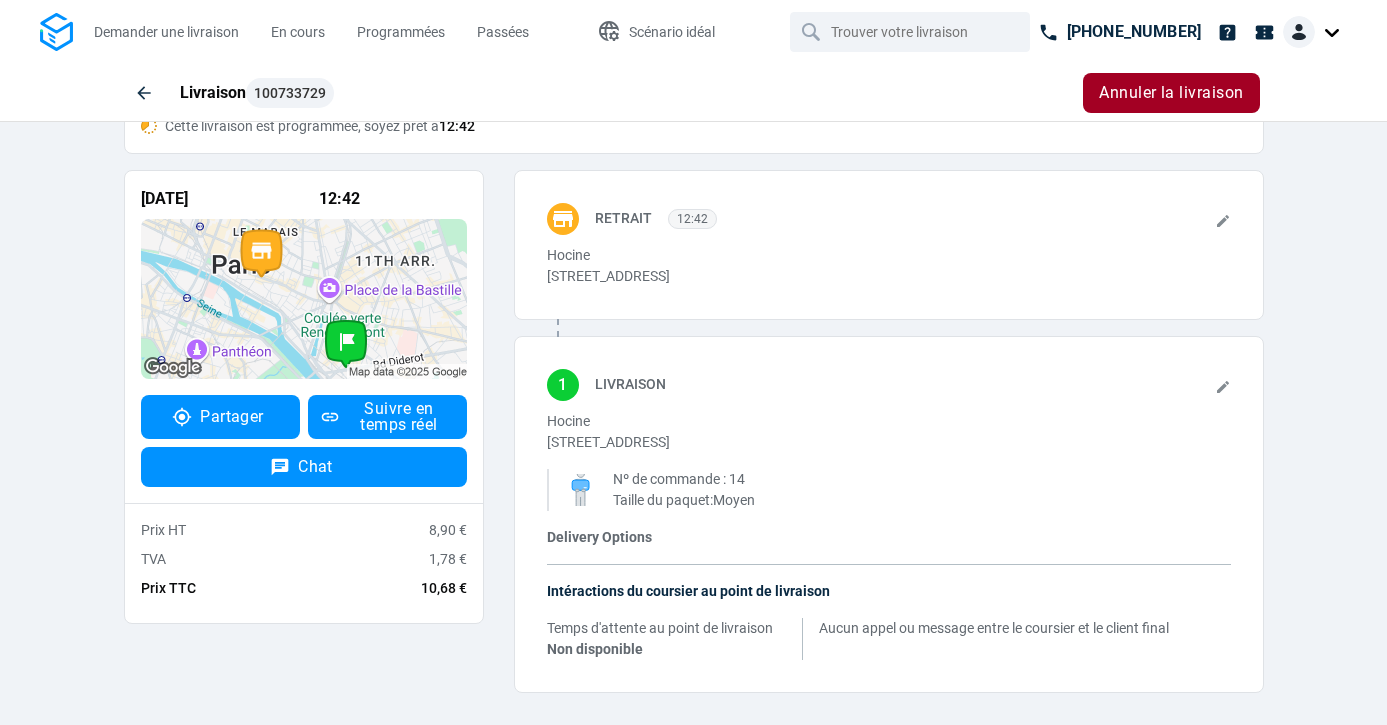 scroll, scrollTop: 56, scrollLeft: 0, axis: vertical 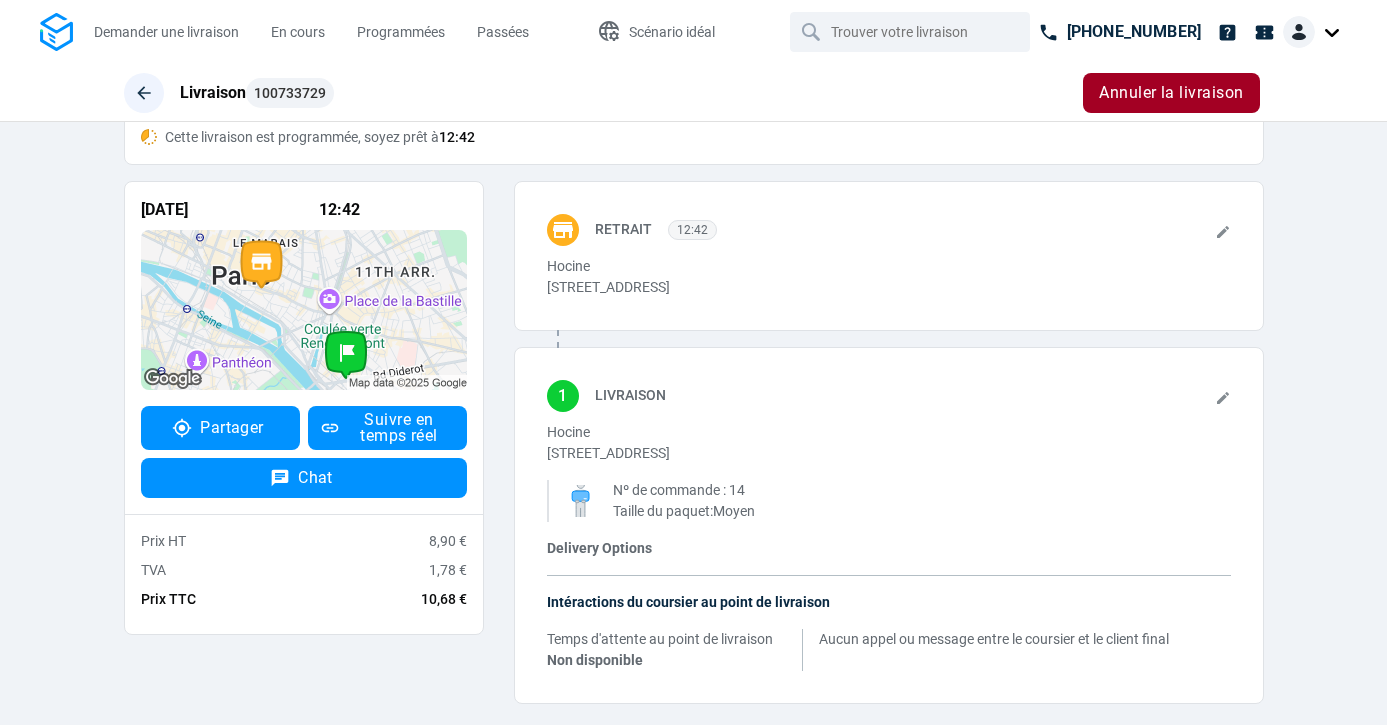 click 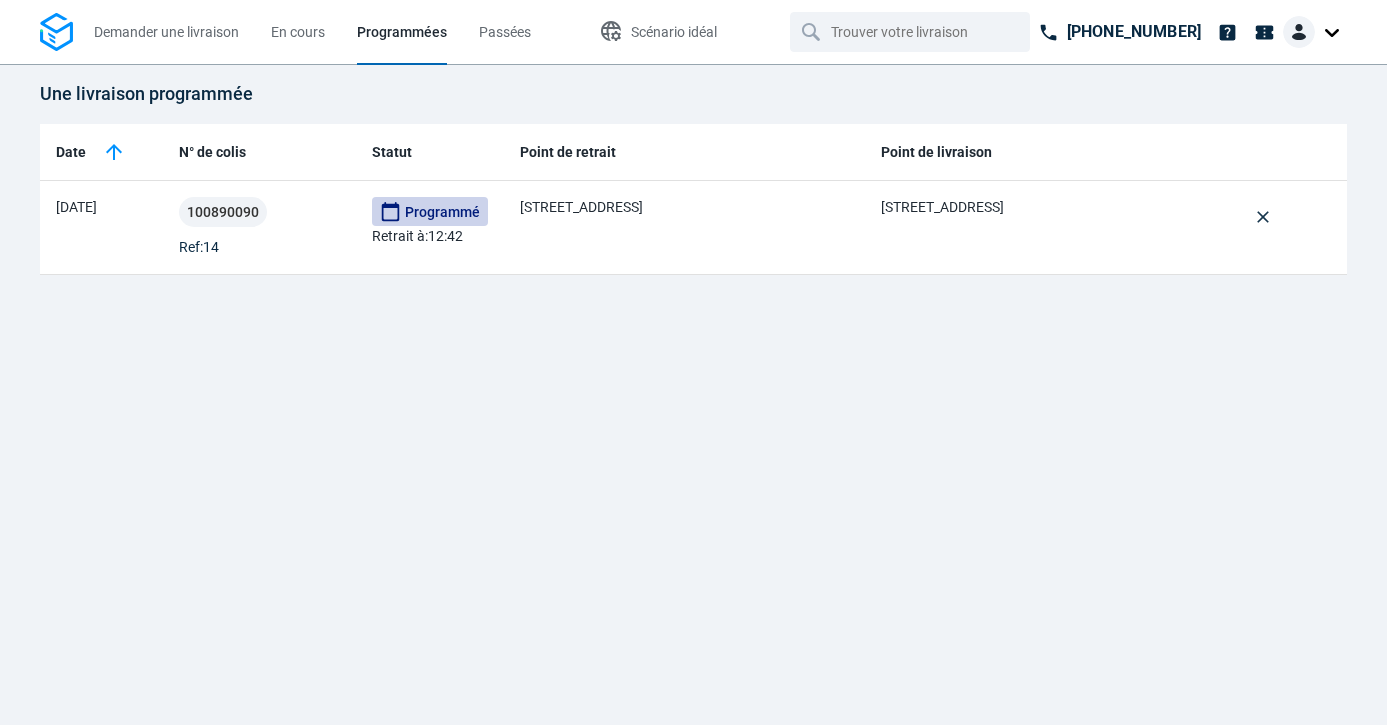 scroll, scrollTop: 0, scrollLeft: 0, axis: both 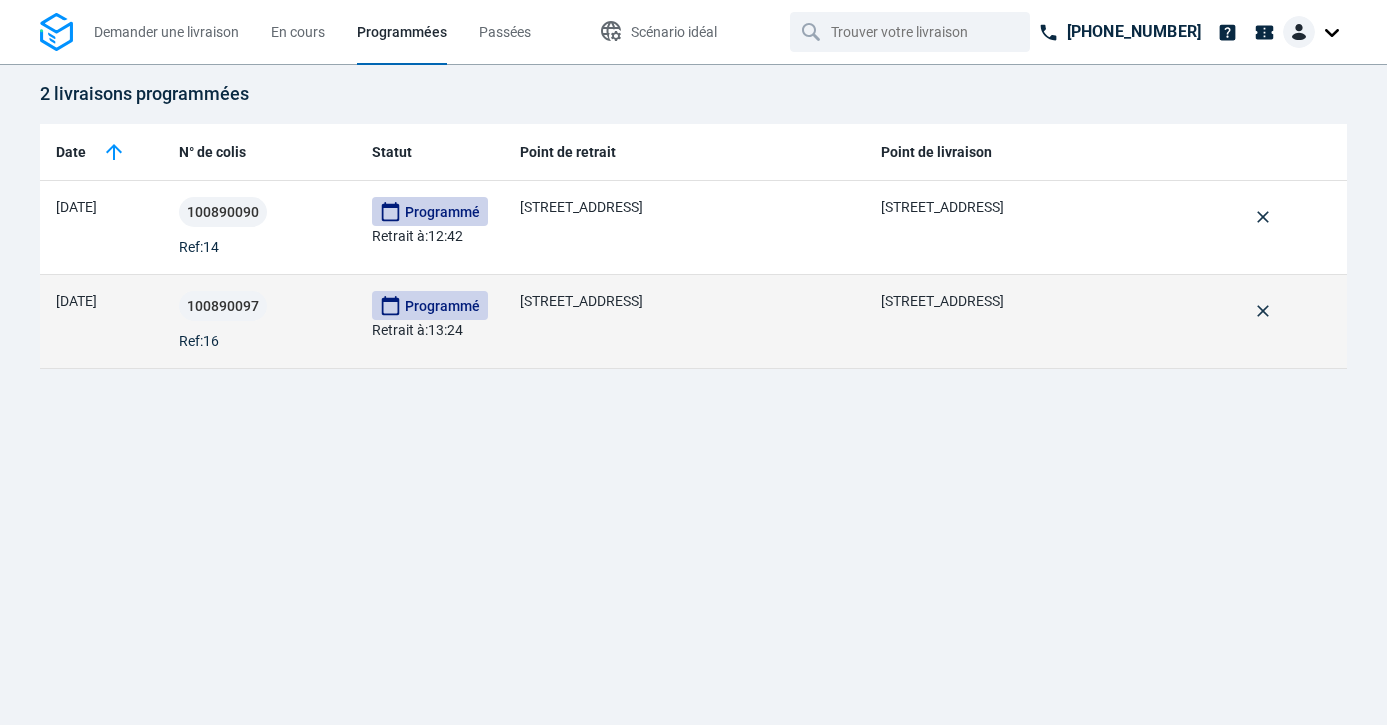 click on "100890097" at bounding box center (259, 306) 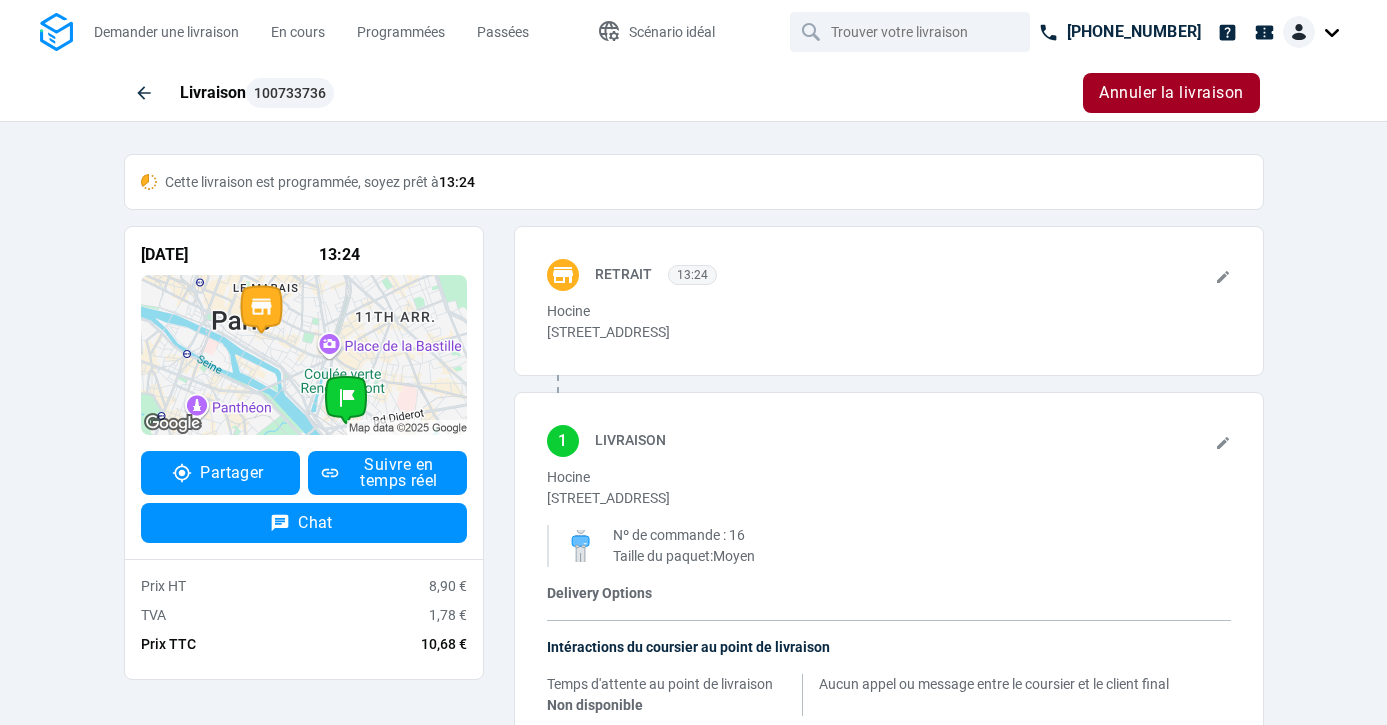 scroll, scrollTop: 0, scrollLeft: 0, axis: both 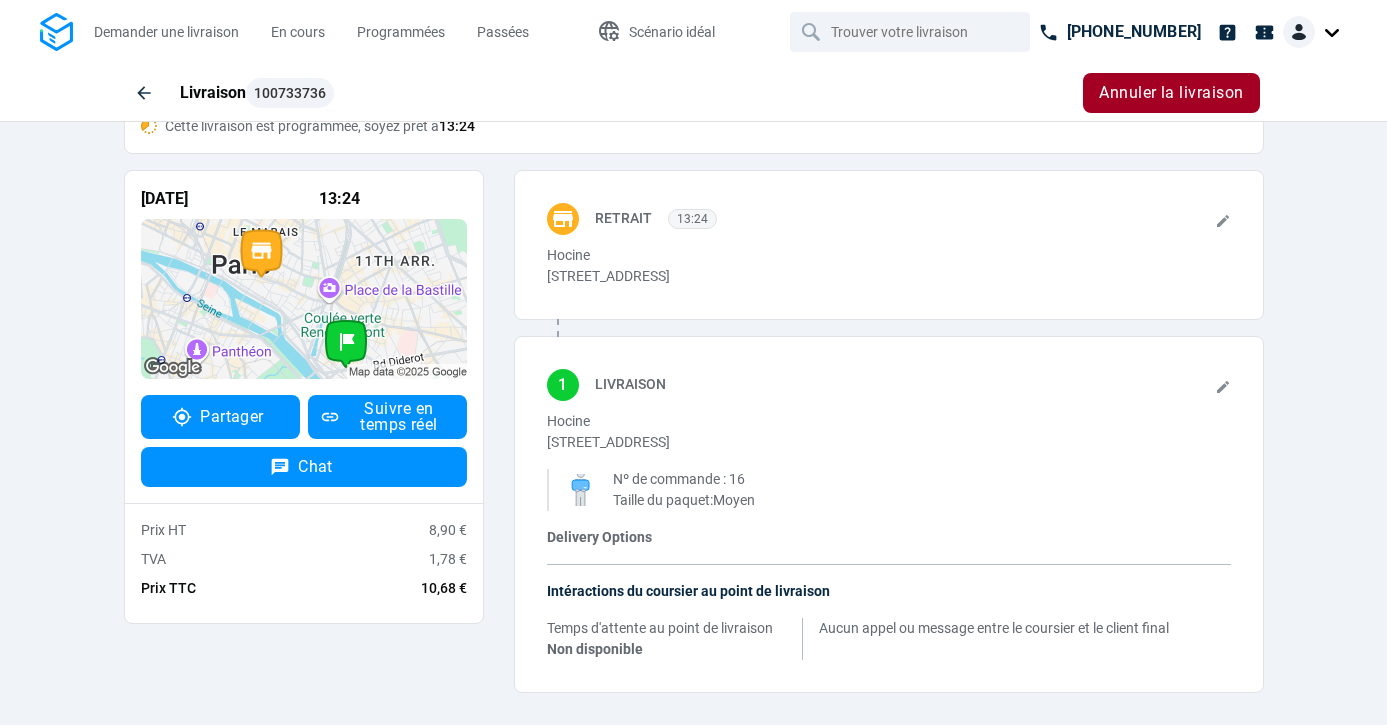 click on "Delivery Options" at bounding box center [599, 537] 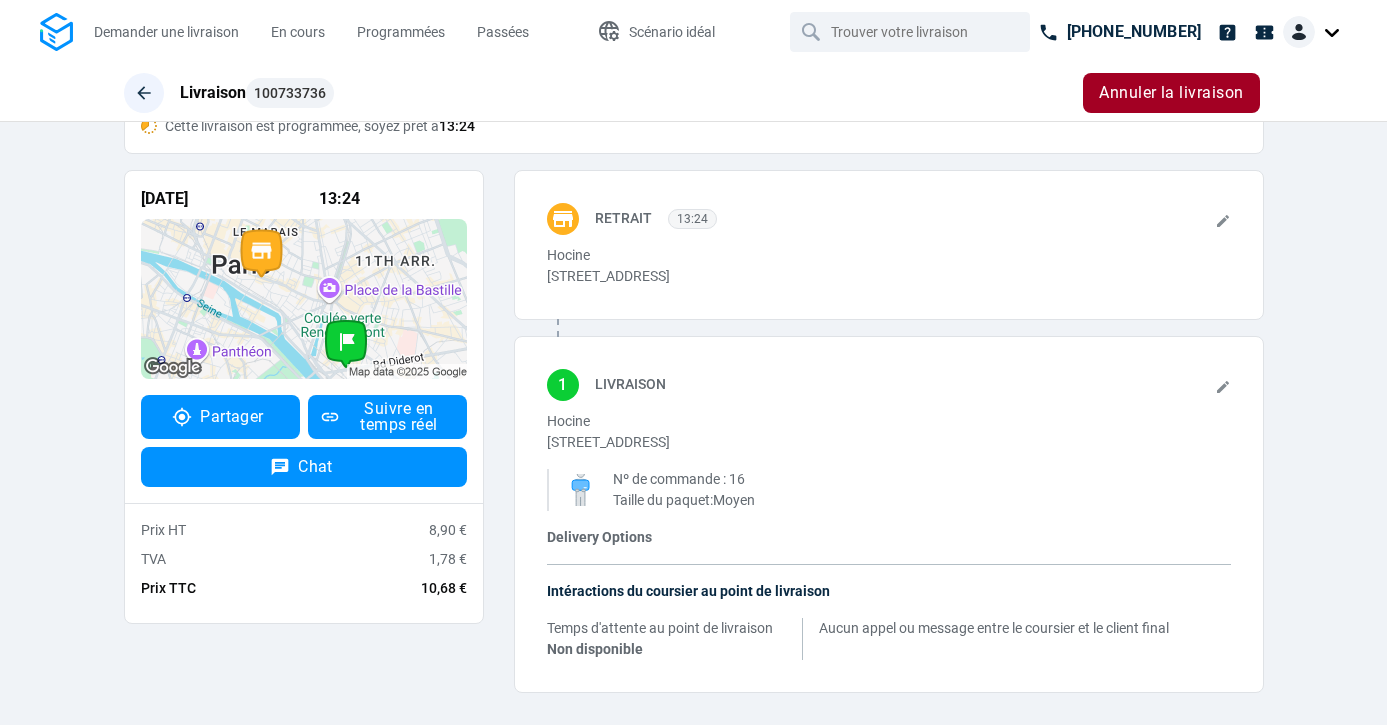 click 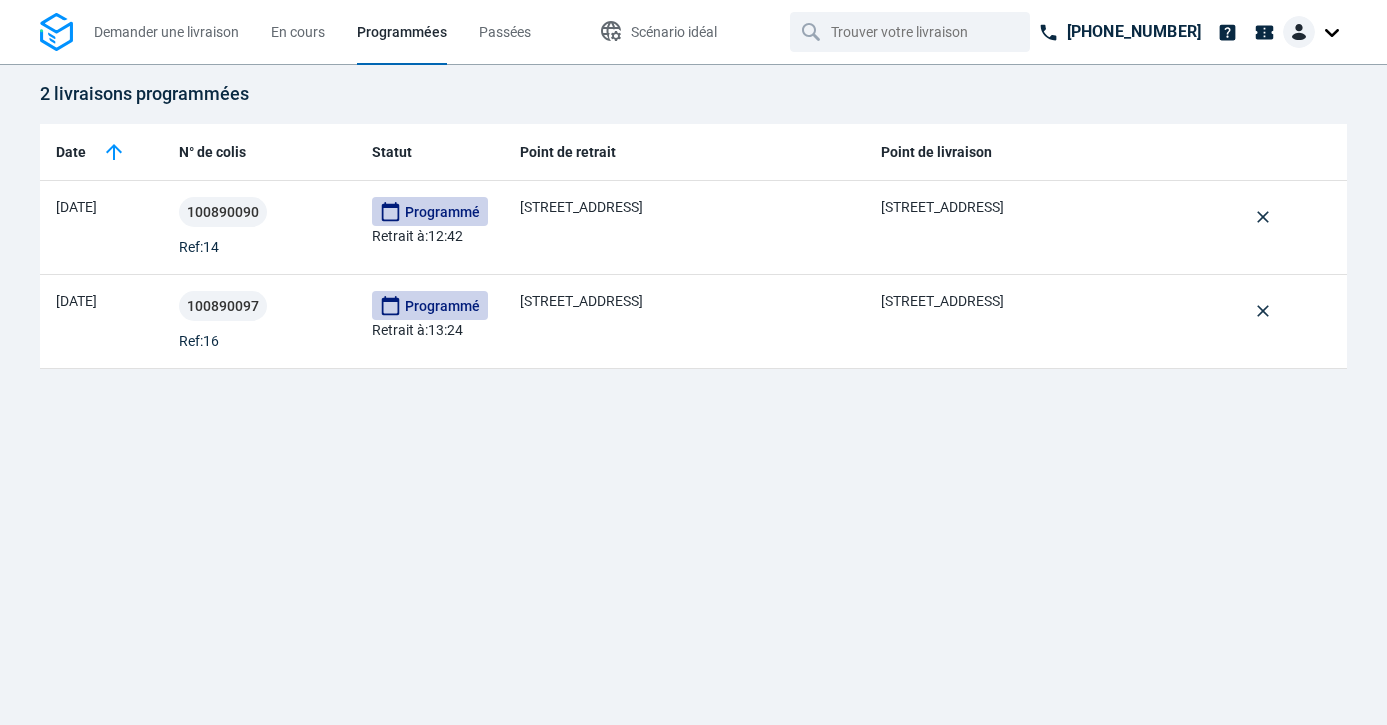 scroll, scrollTop: 0, scrollLeft: 0, axis: both 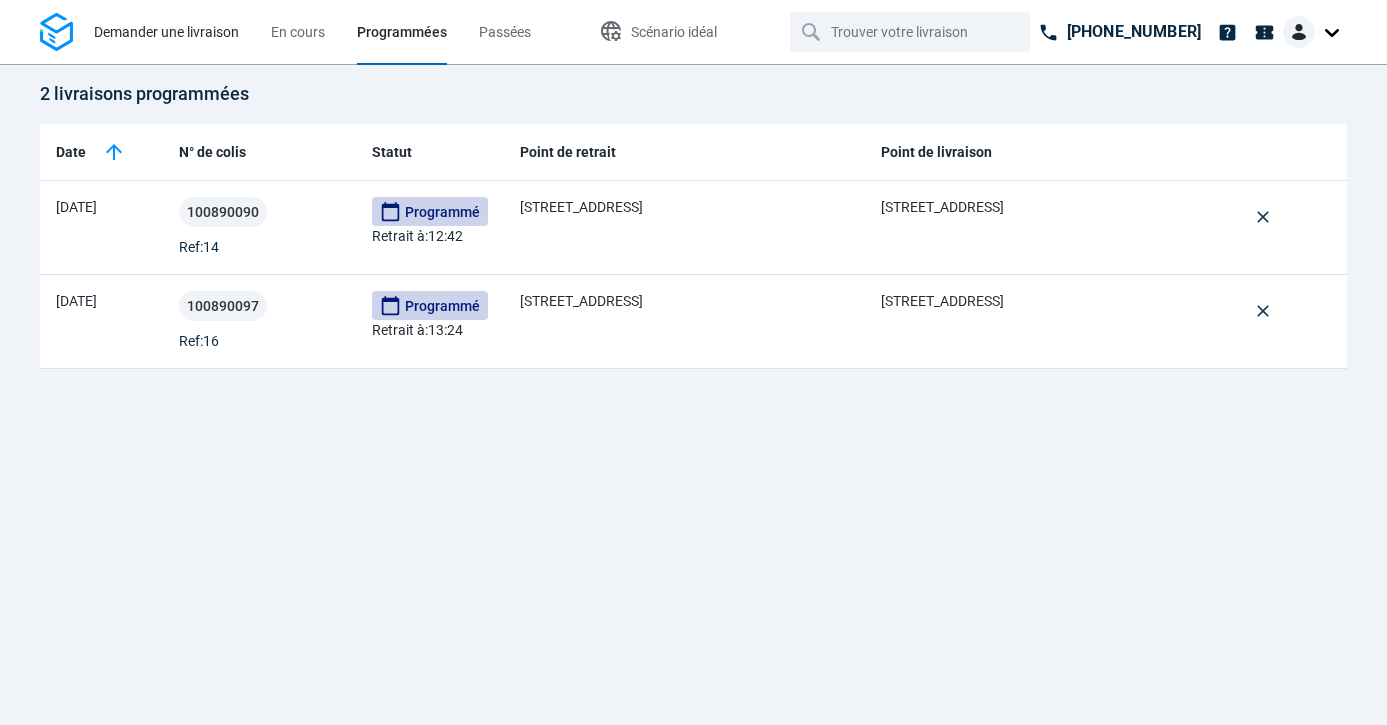 click on "Demander une livraison" at bounding box center [166, 32] 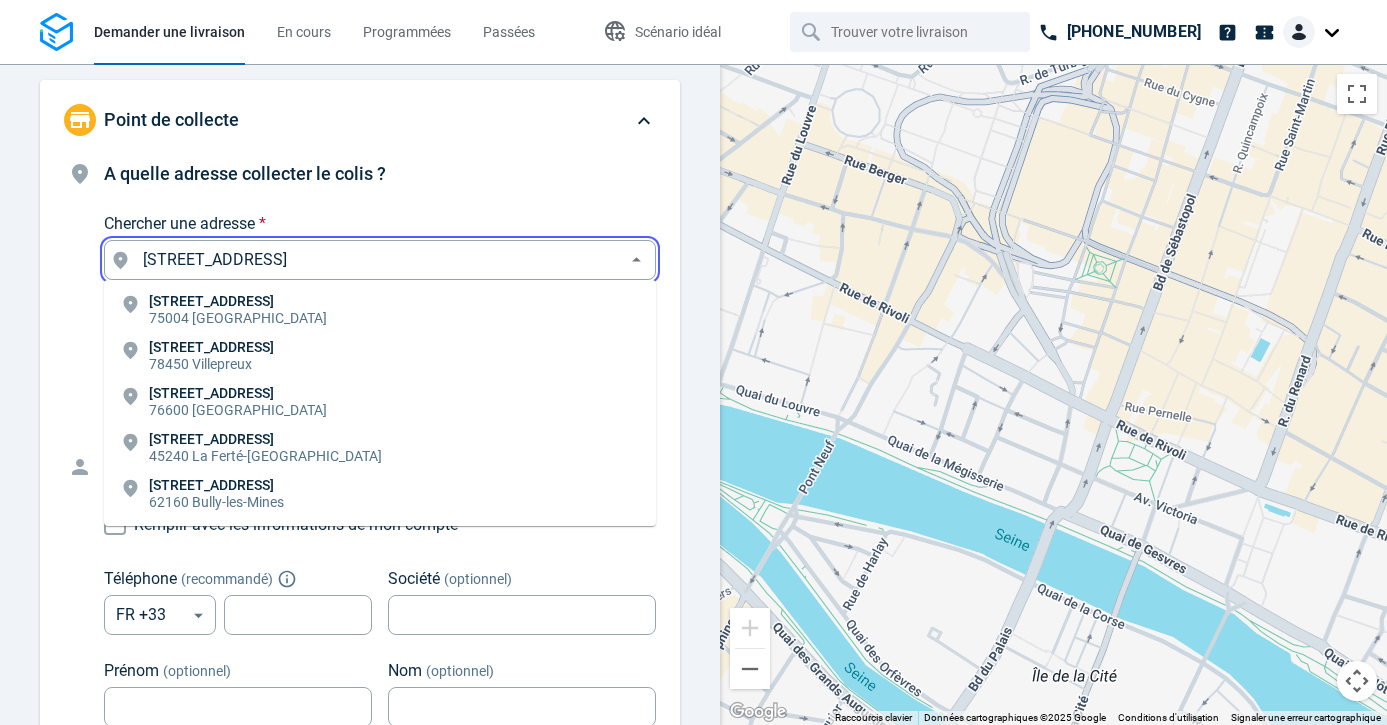 click on "[STREET_ADDRESS]" at bounding box center (380, 311) 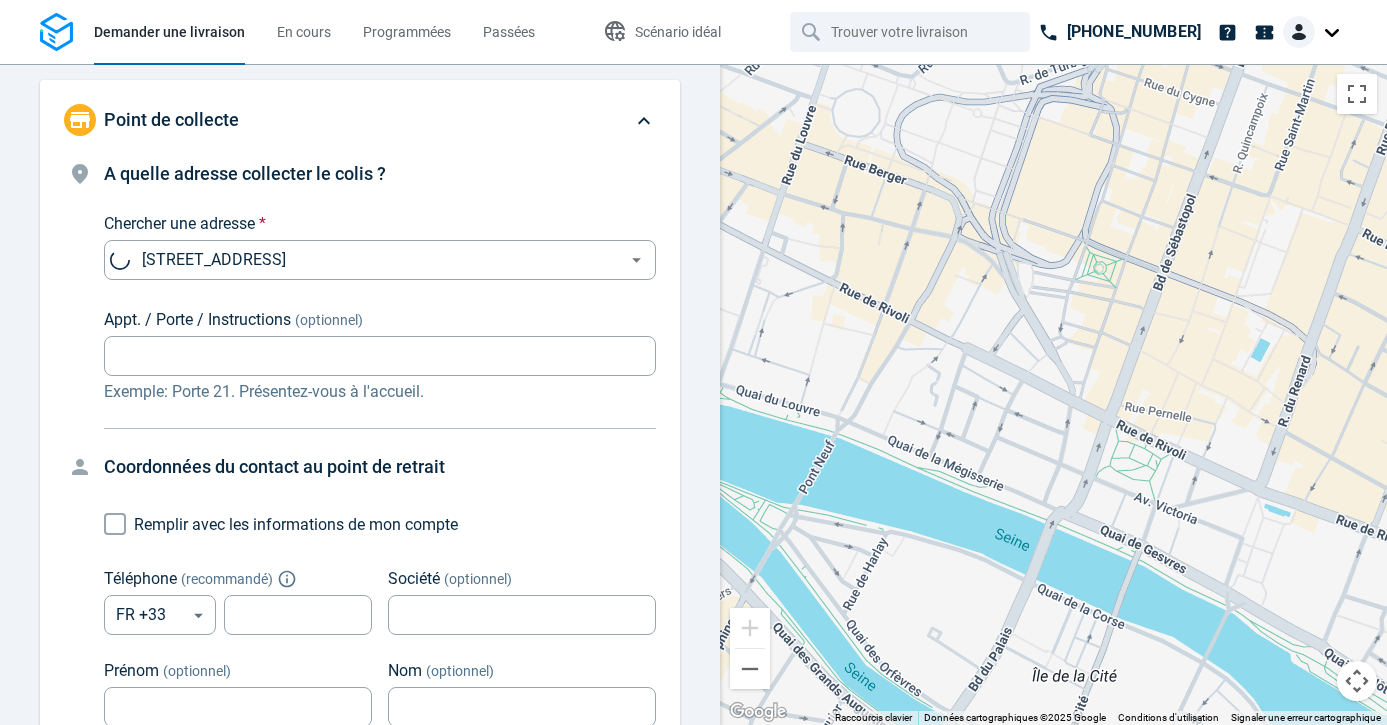 type on "[STREET_ADDRESS]" 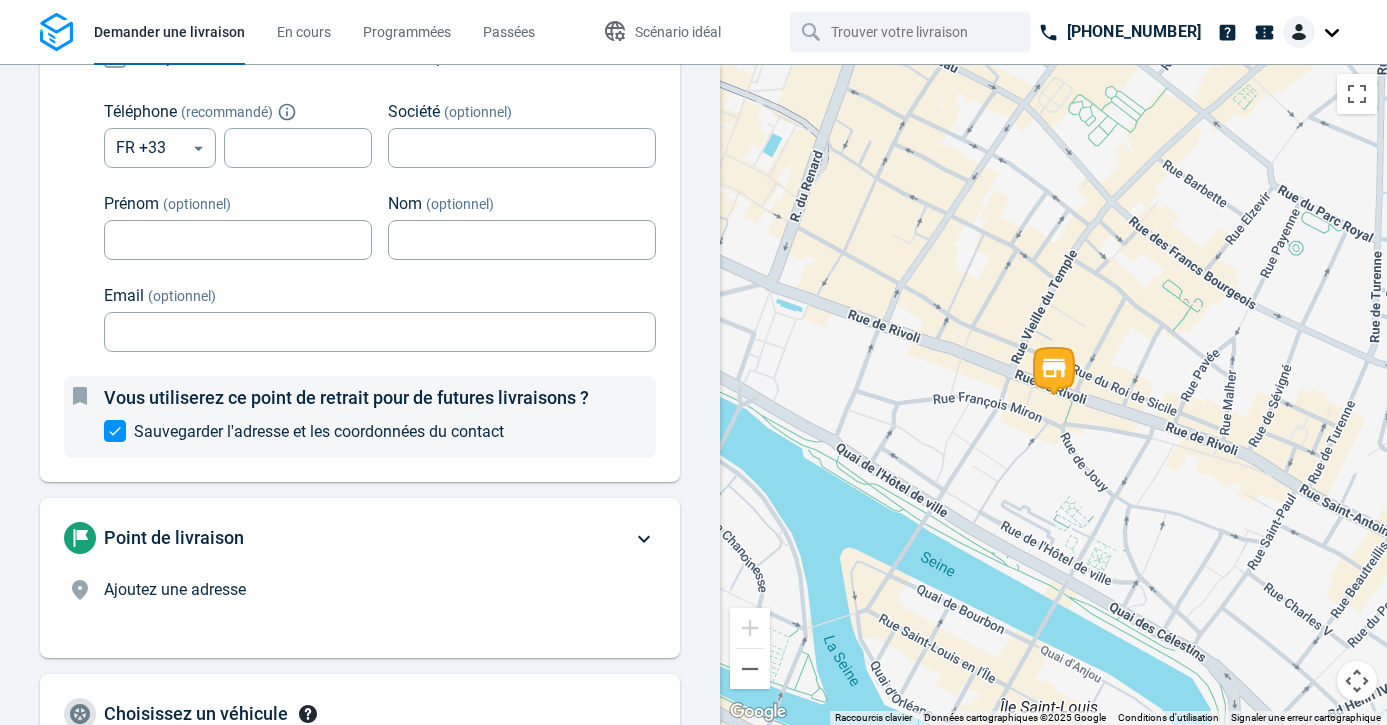 scroll, scrollTop: 574, scrollLeft: 0, axis: vertical 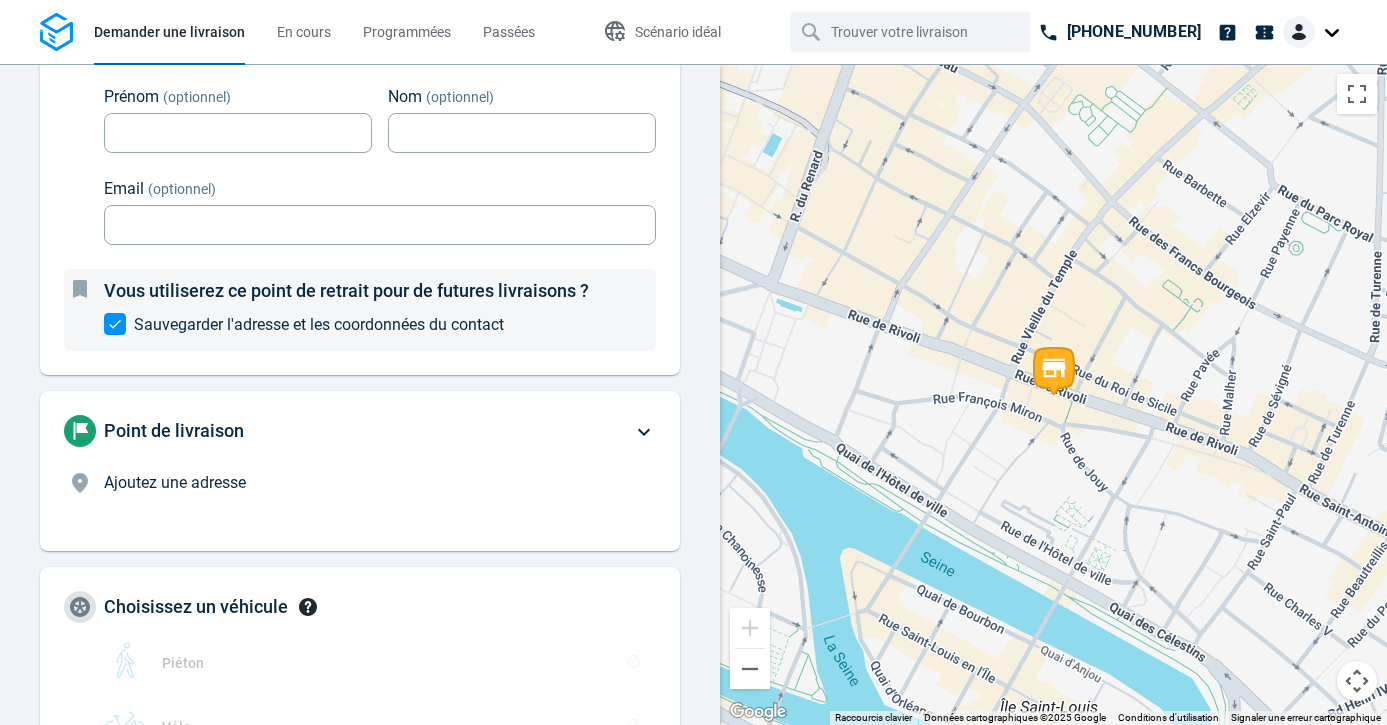 click on "Point de livraison Ajoutez une adresse" at bounding box center (348, 471) 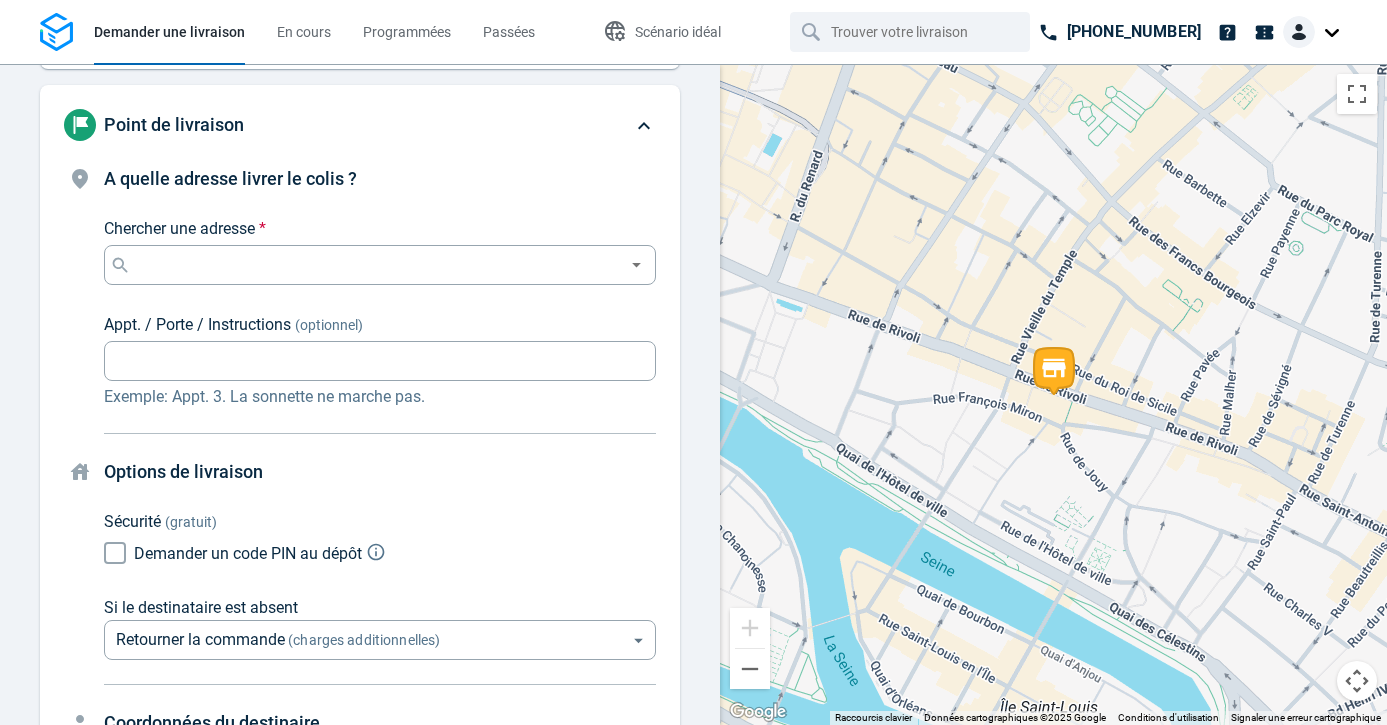 scroll, scrollTop: 152, scrollLeft: 0, axis: vertical 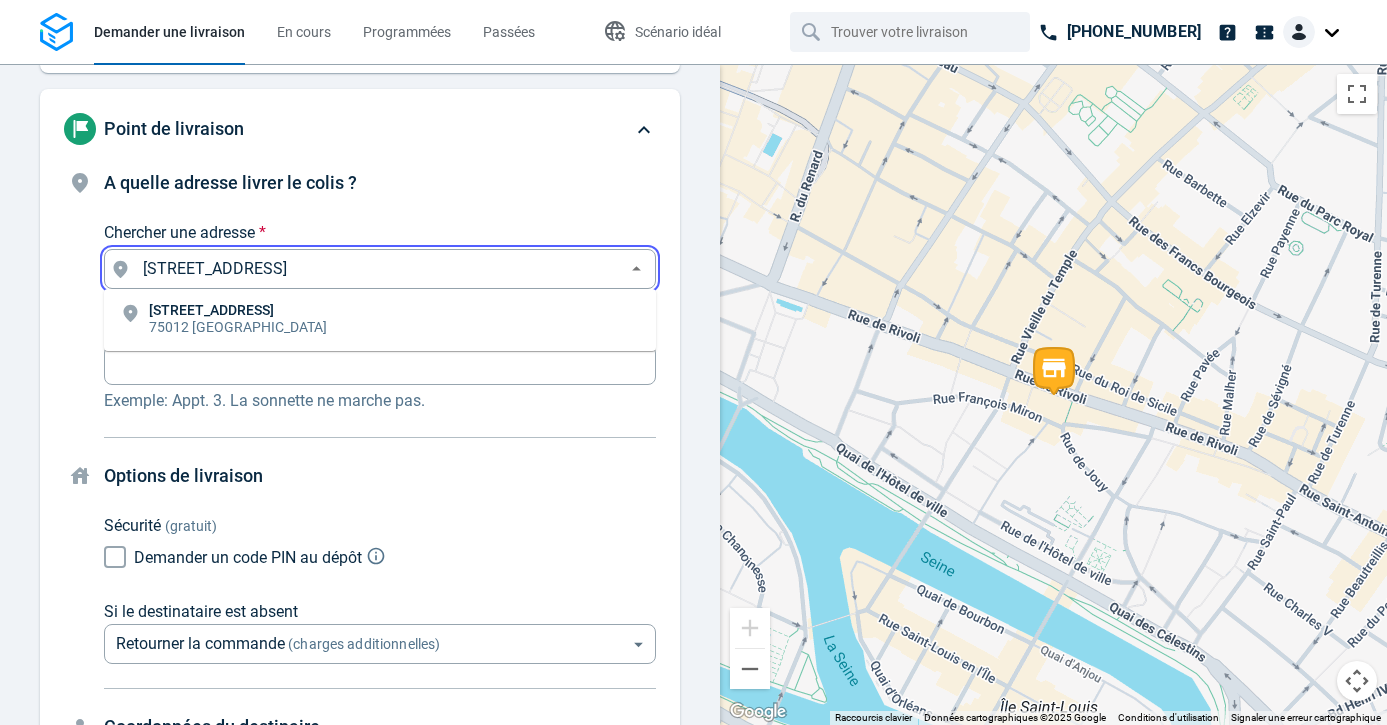 click on "[STREET_ADDRESS]" at bounding box center [380, 320] 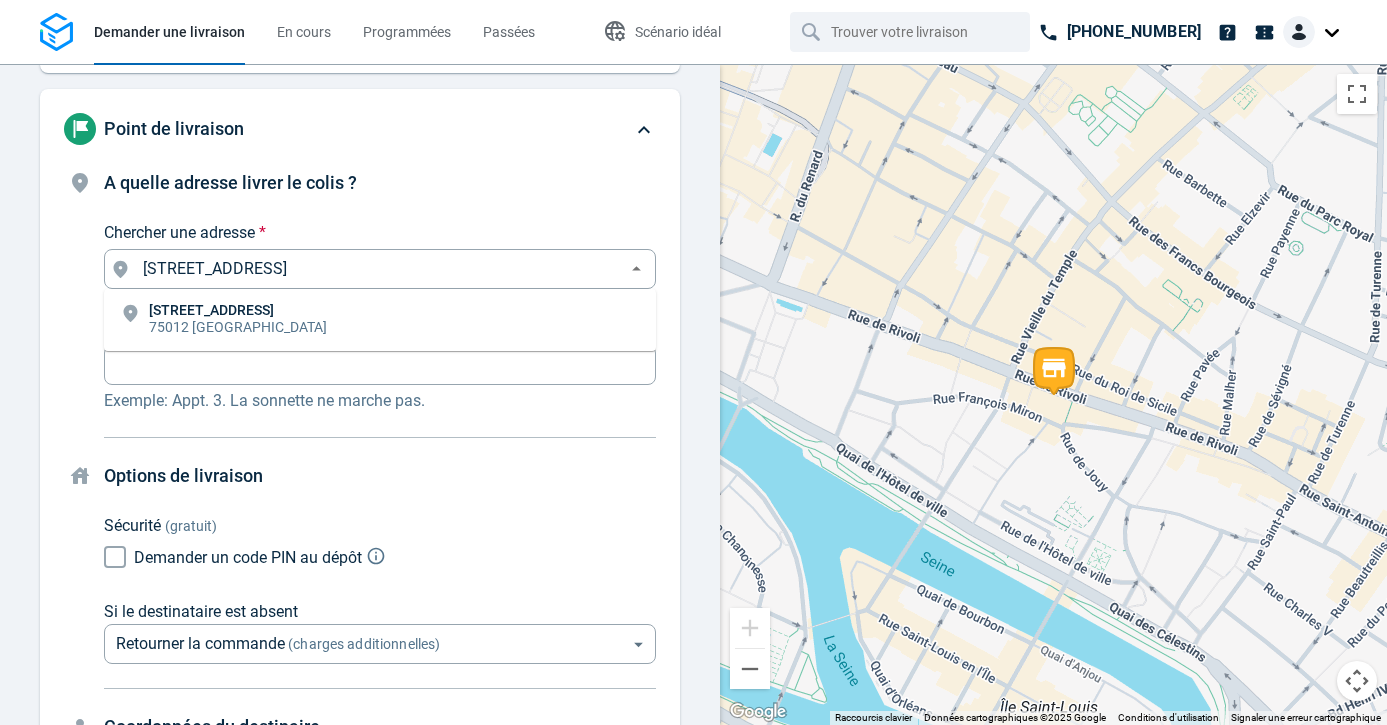 type on "[STREET_ADDRESS]" 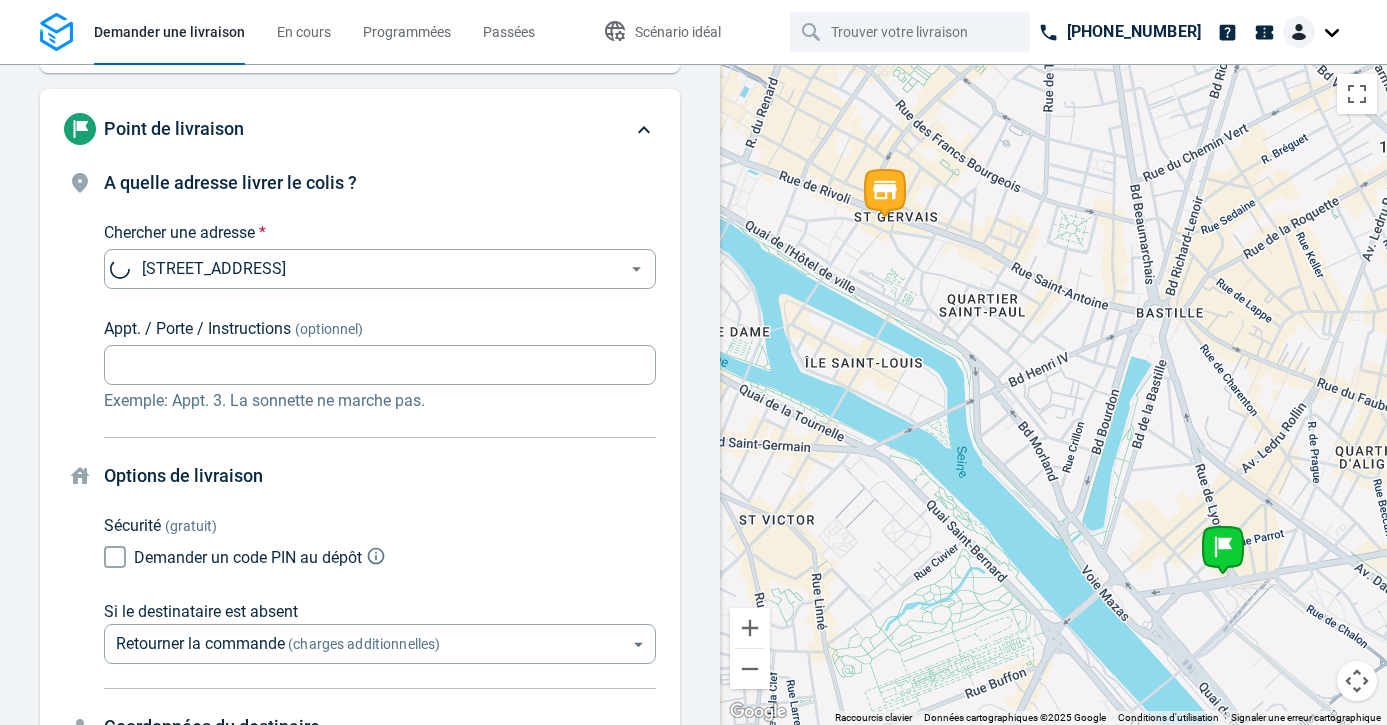 scroll, scrollTop: 0, scrollLeft: 0, axis: both 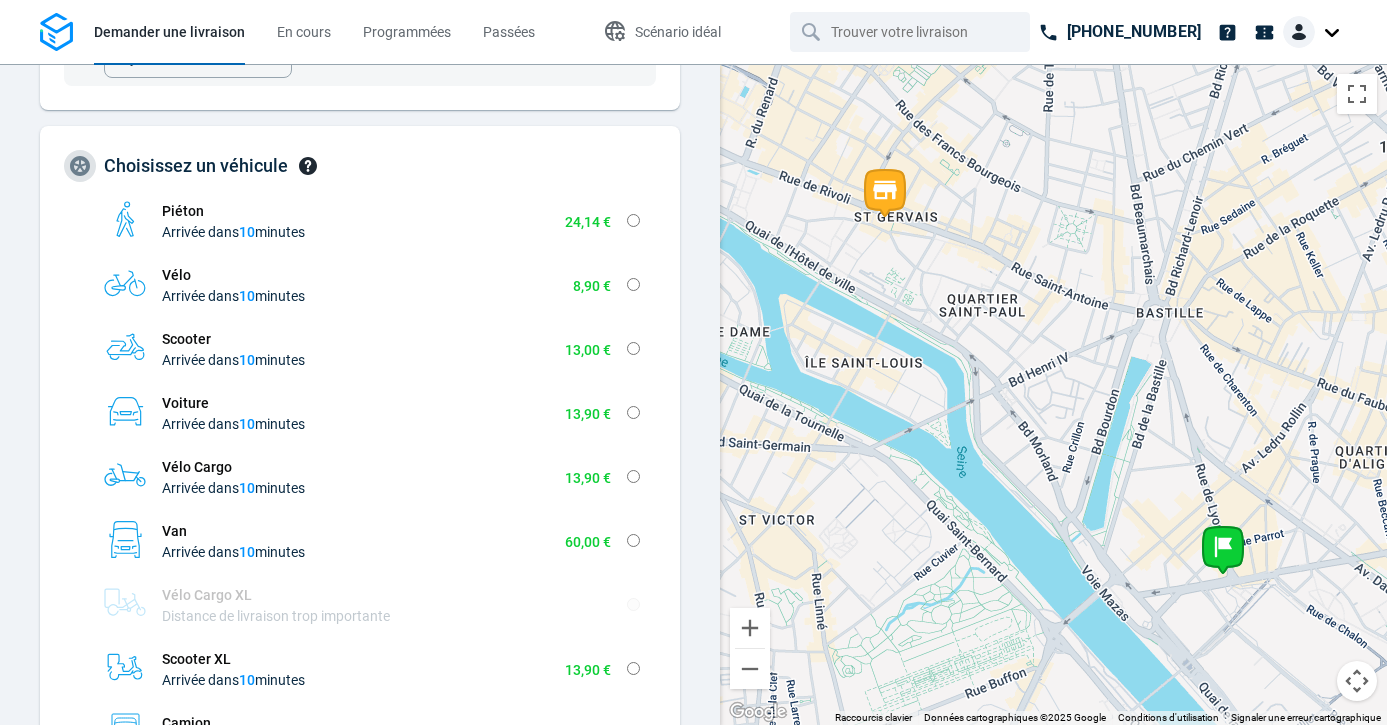 click on "Piéton Arrivée dans  10  minutes 24,14 € Très petit Tient dans une enveloppe Petit Rentre dans une boîte à chaussure Moyen Rentre dans un sac à dos Large Rentre dans une grande valise Extra-large Rentre dans un grand placard Vélo Arrivée dans  10  minutes 8,90 € Très petit Tient dans une enveloppe Petit Rentre dans une boîte à chaussure Moyen Rentre dans un sac à dos Scooter Arrivée dans  10  minutes 13,00 € Très petit Tient dans une enveloppe Petit Rentre dans une boîte à chaussure Moyen Rentre dans un sac à dos Voiture Arrivée dans  10  minutes 13,90 € Très petit Tient dans une enveloppe Petit Rentre dans une boîte à chaussure Moyen Rentre dans un sac à dos Large Rentre dans une grande valise Extra-large Rentre dans un grand placard Vélo Cargo Arrivée dans  10  minutes 13,90 € Très petit Tient dans une enveloppe Petit Rentre dans une boîte à chaussure Moyen Rentre dans un sac à dos Large Rentre dans une grande valise Extra-large Rentre dans un grand placard Van 10" at bounding box center (372, 532) 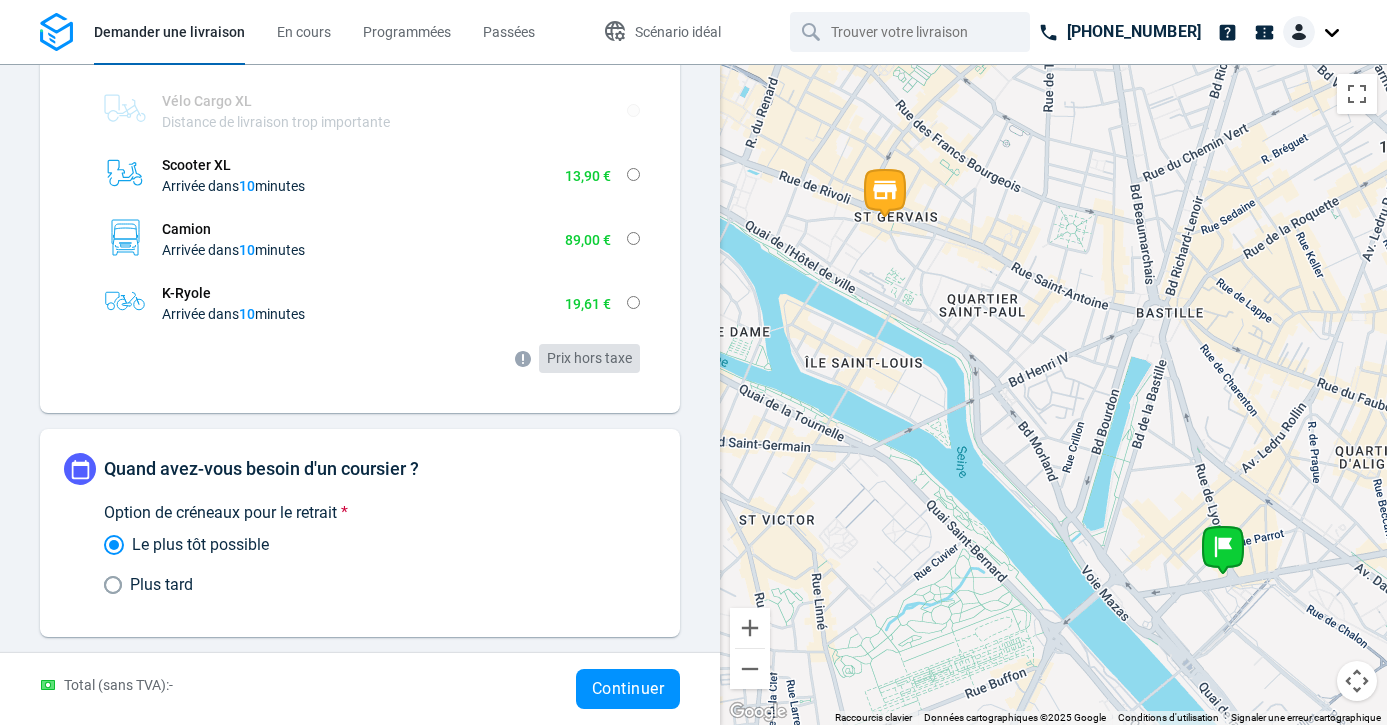 scroll, scrollTop: 784, scrollLeft: 0, axis: vertical 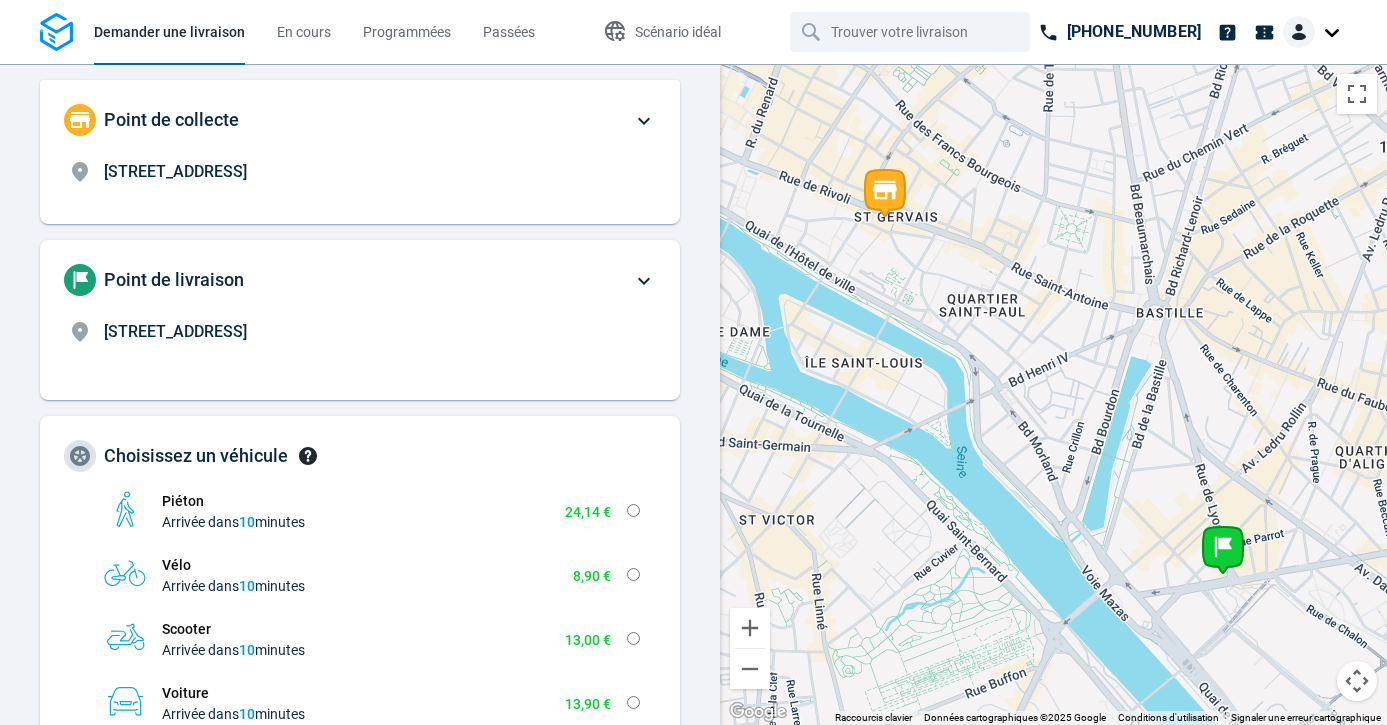 click 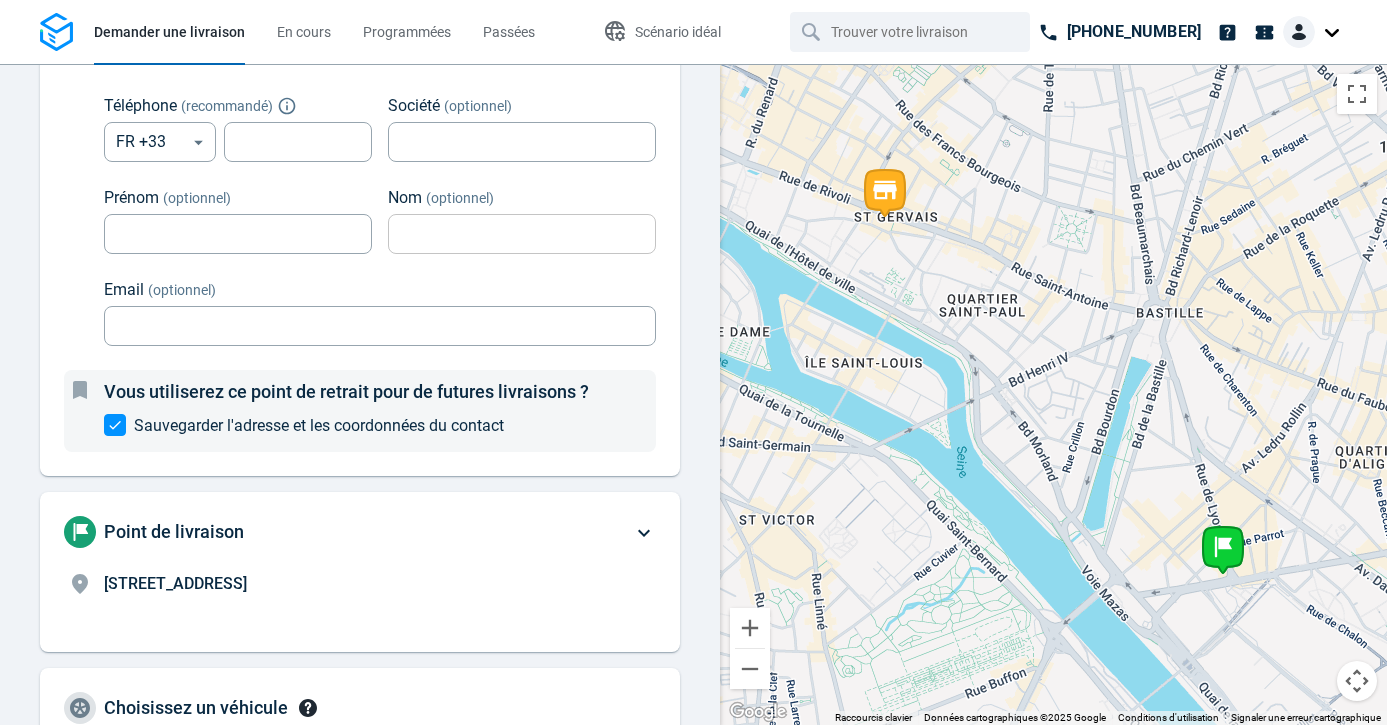 scroll 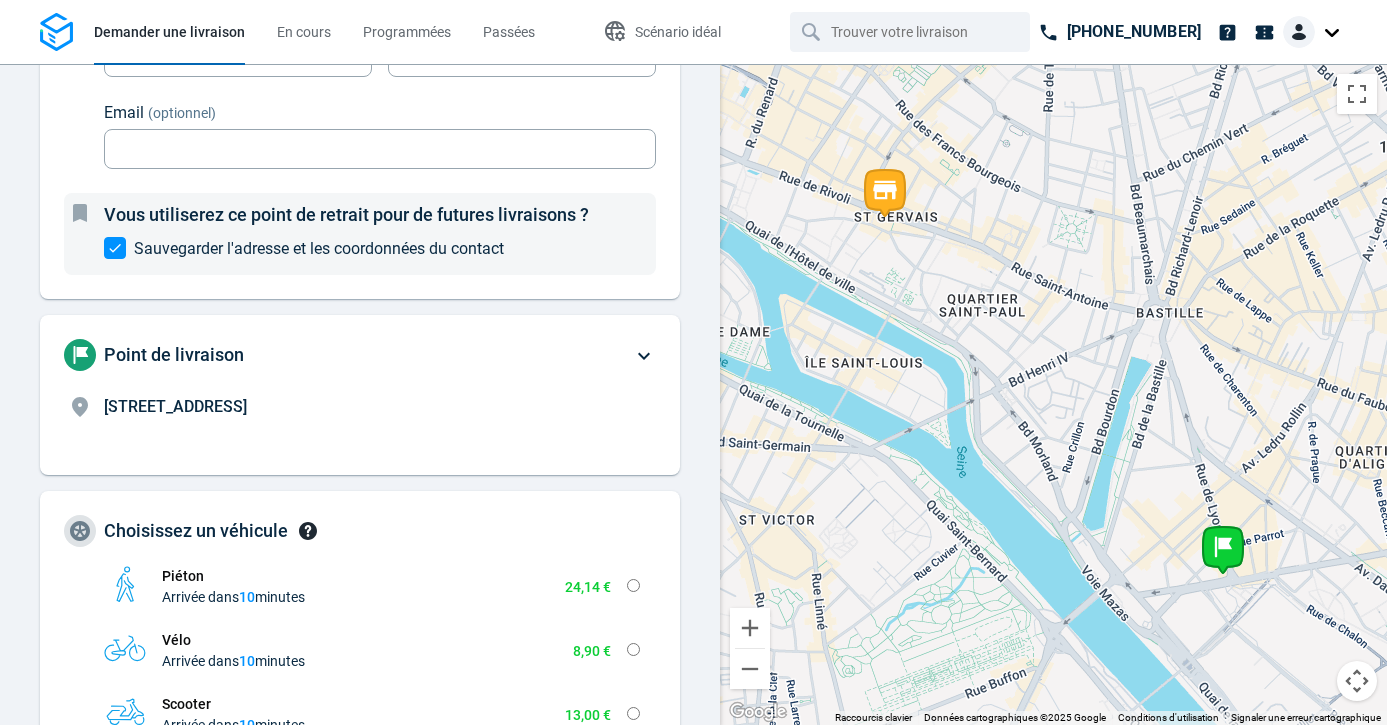 click 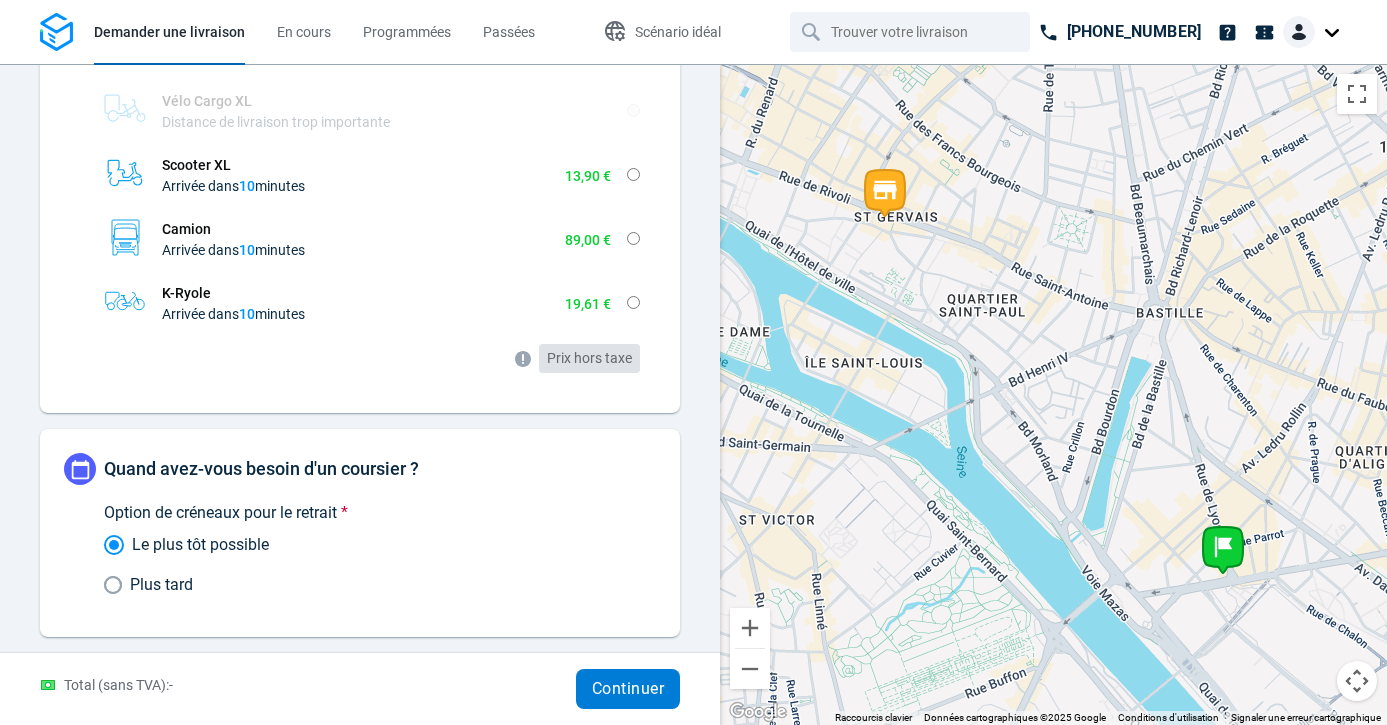 click on "Continuer" at bounding box center [628, 689] 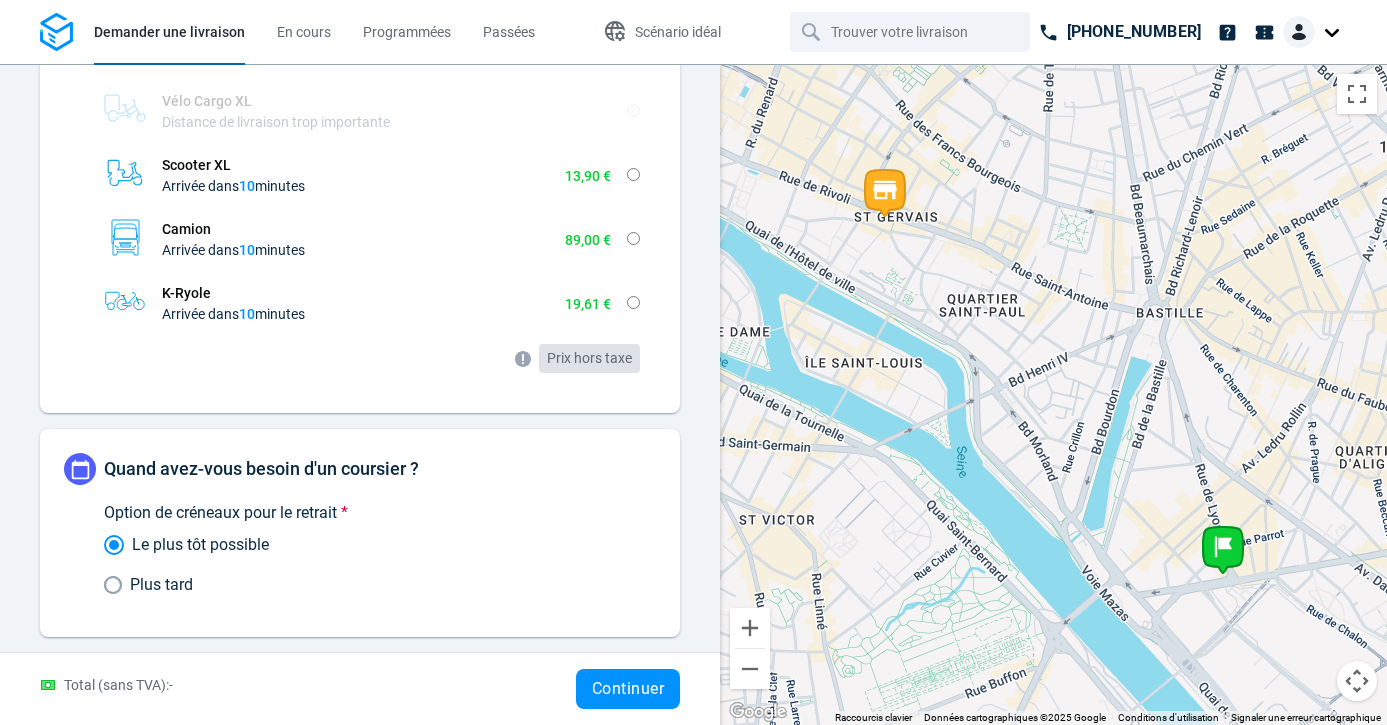 click on "Continuer" at bounding box center (628, 689) 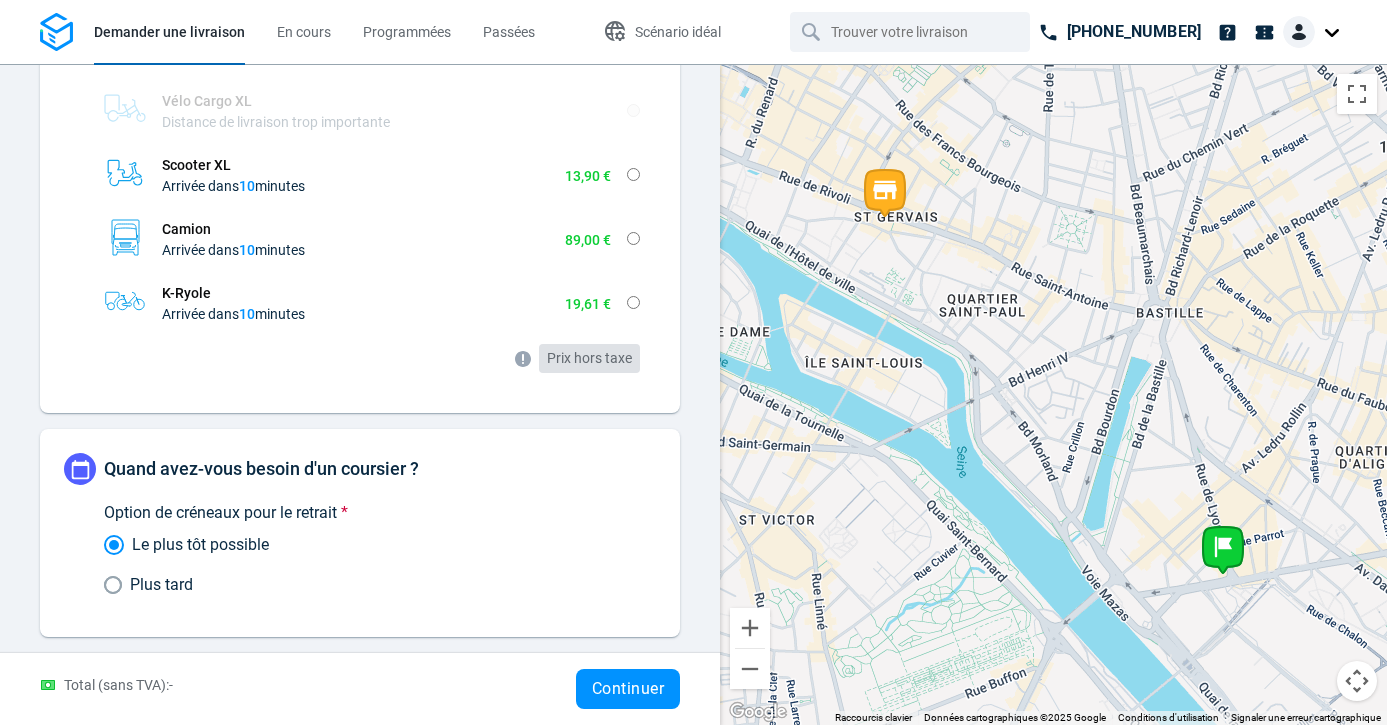 click at bounding box center [633, -80] 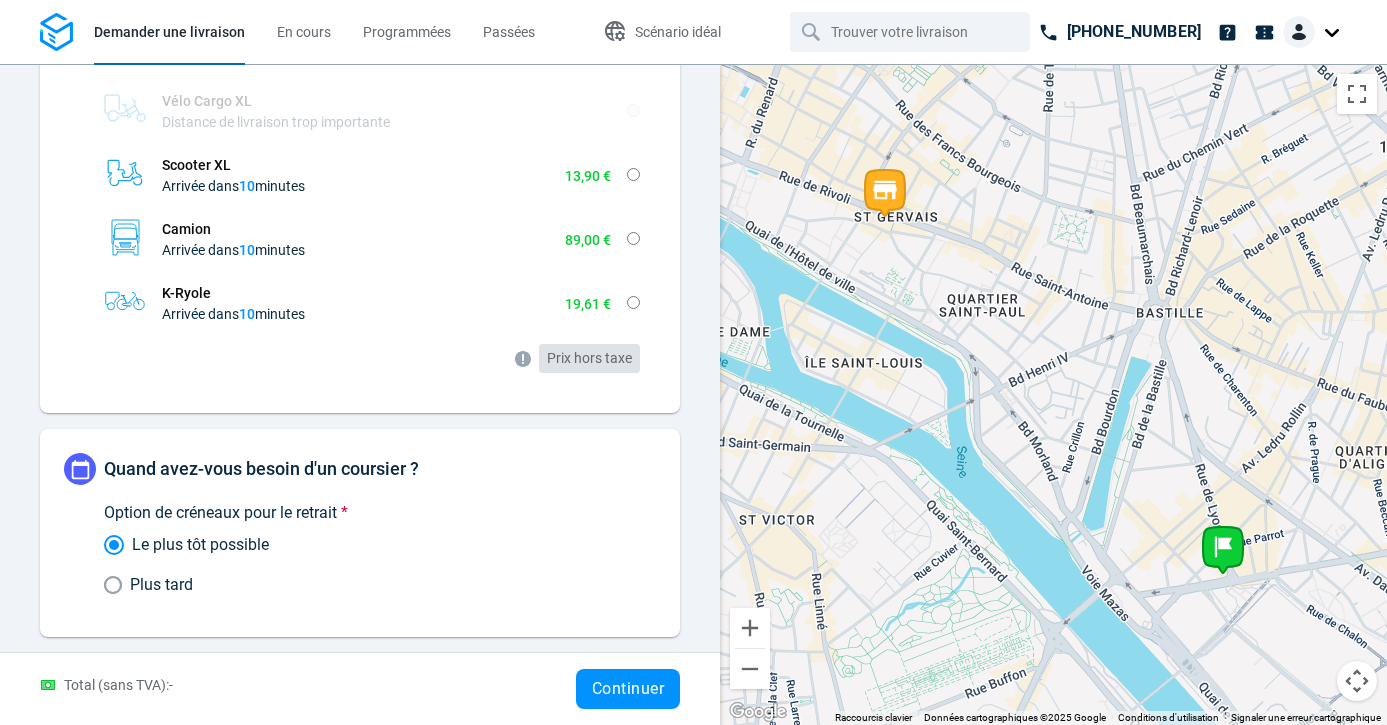 click on "Voiture Arrivée dans  10  minutes 13,90 € Très petit Tient dans une enveloppe Petit Rentre dans une boîte à chaussure Moyen Rentre dans un sac à dos Large Rentre dans une grande valise Extra-large Rentre dans un grand placard" at bounding box center (633, -82) 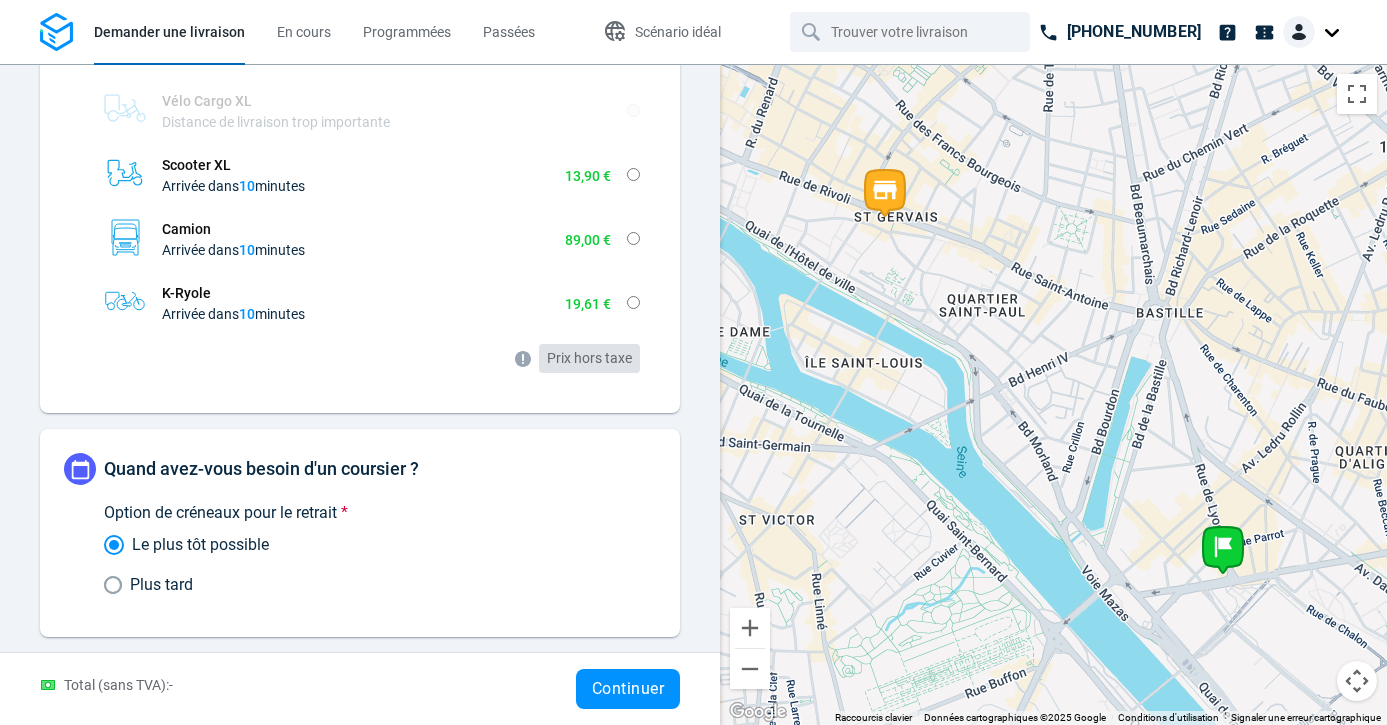 radio on "true" 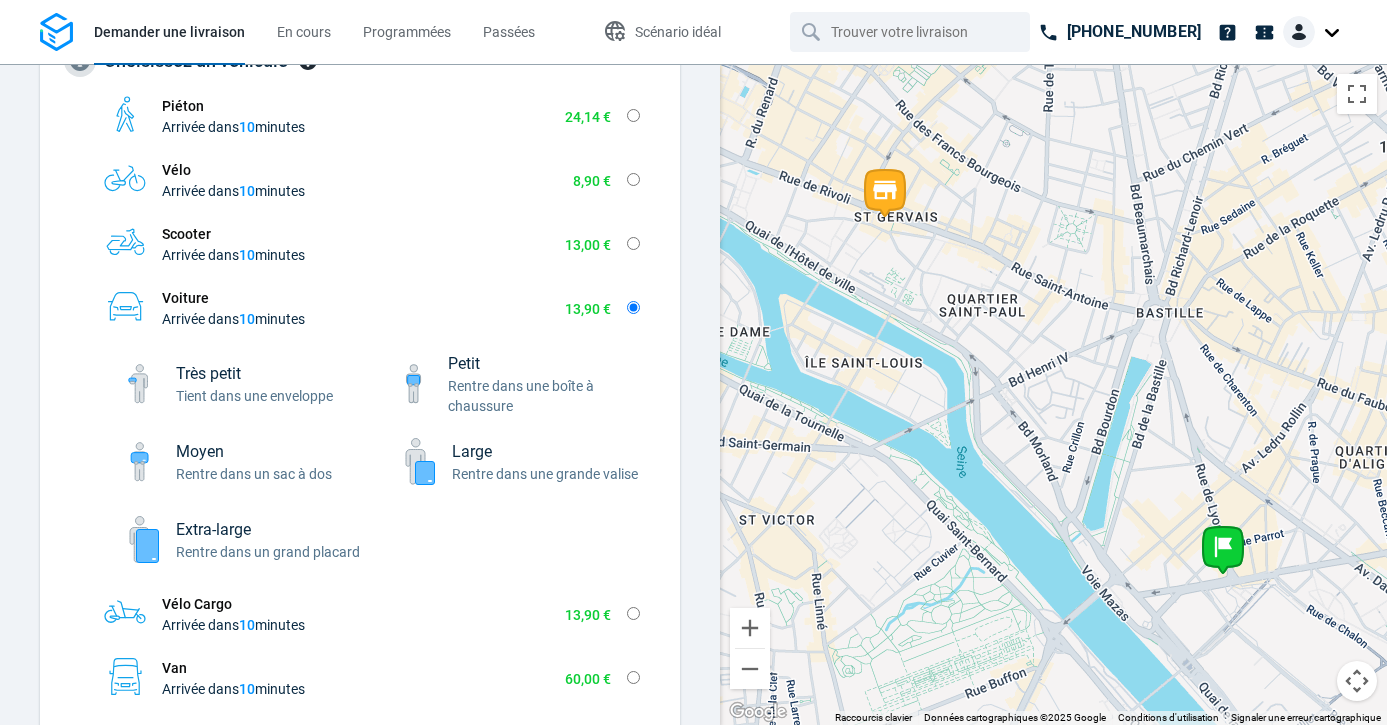 click on "Scooter Arrivée dans  10  minutes 13,00 € Très petit Tient dans une enveloppe Petit Rentre dans une boîte à chaussure Moyen Rentre dans un sac à dos" at bounding box center (633, 243) 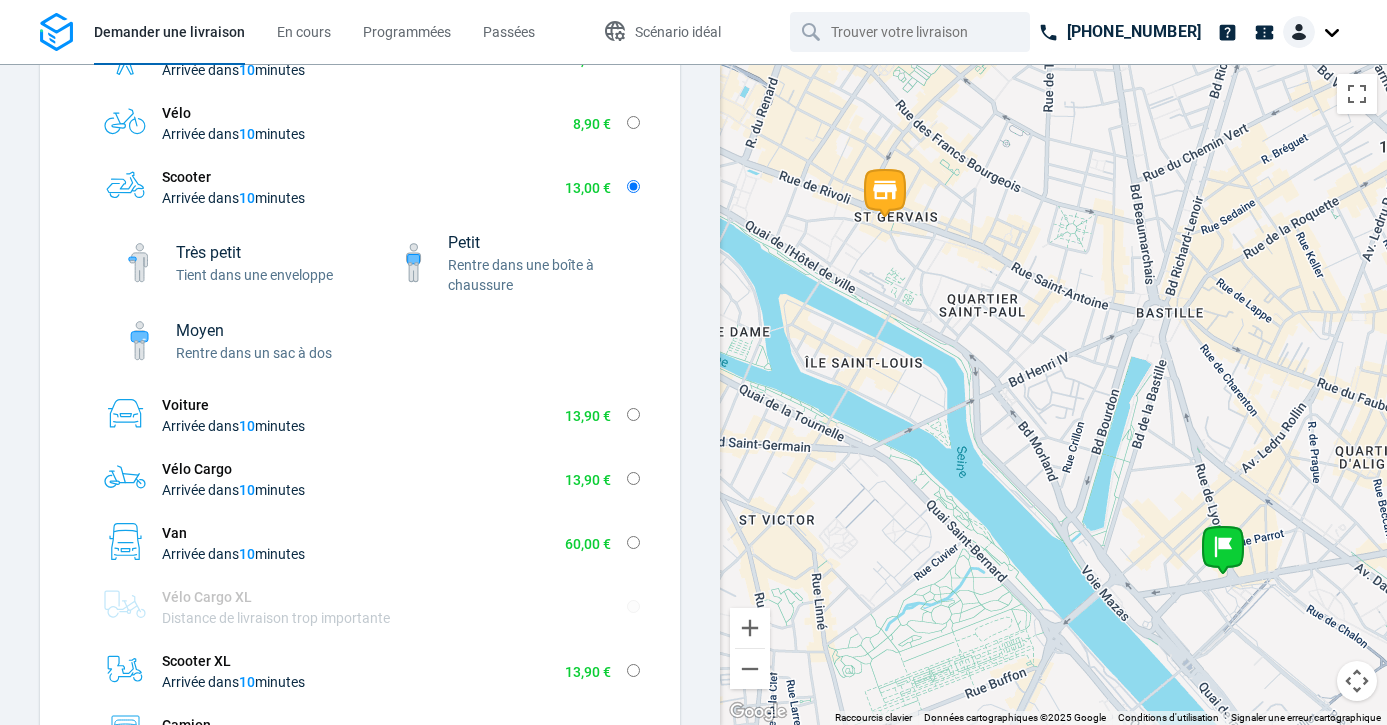 click on "Voiture Arrivée dans  10  minutes 13,90 € Très petit Tient dans une enveloppe Petit Rentre dans une boîte à chaussure Moyen Rentre dans un sac à dos Large Rentre dans une grande valise Extra-large Rentre dans un grand placard" at bounding box center (633, 414) 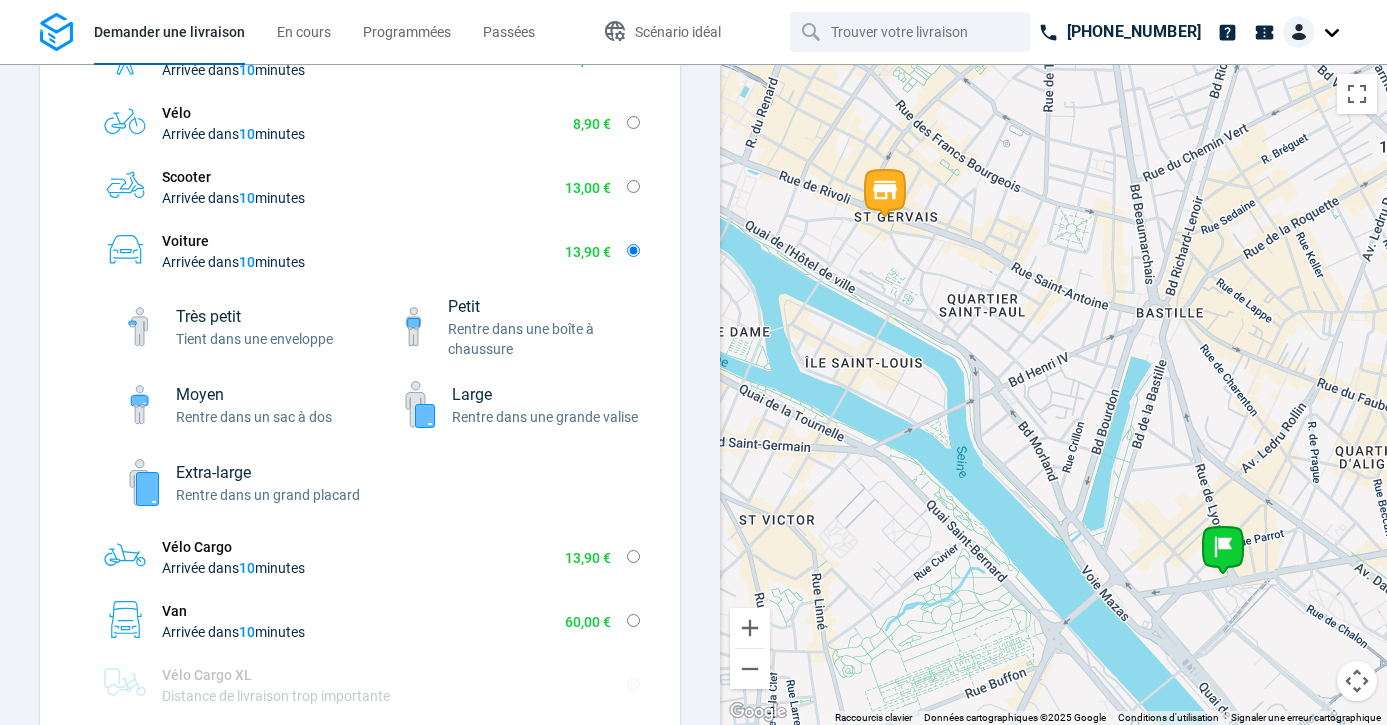 click on "Rentre dans un sac à dos" at bounding box center [254, 417] 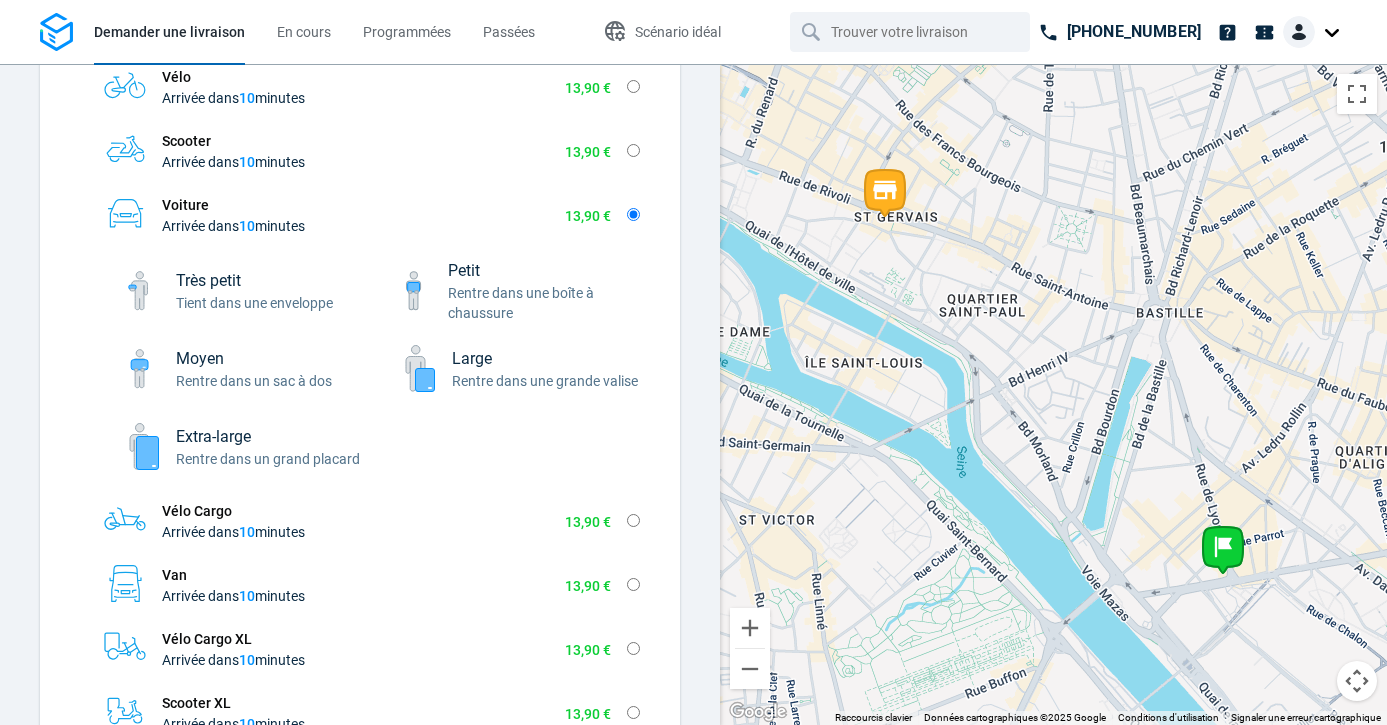 scroll, scrollTop: 461, scrollLeft: 0, axis: vertical 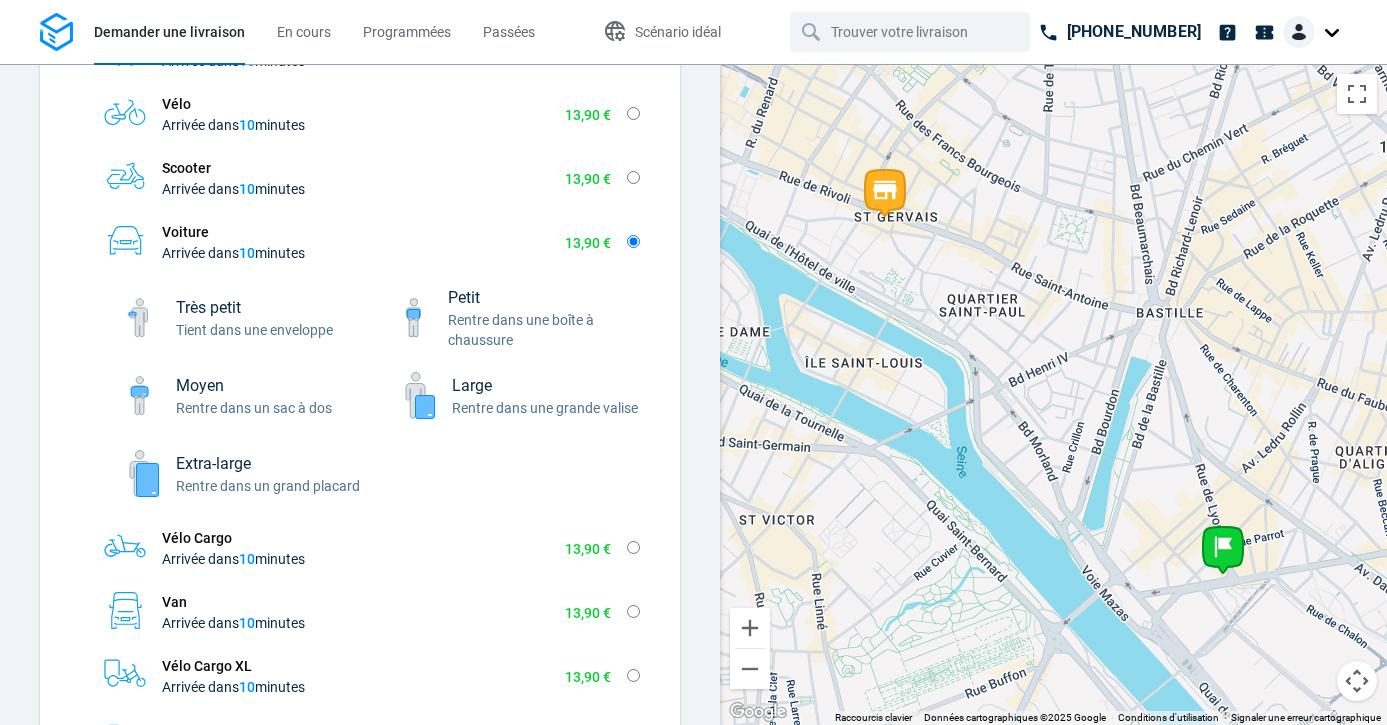 click at bounding box center (416, 396) 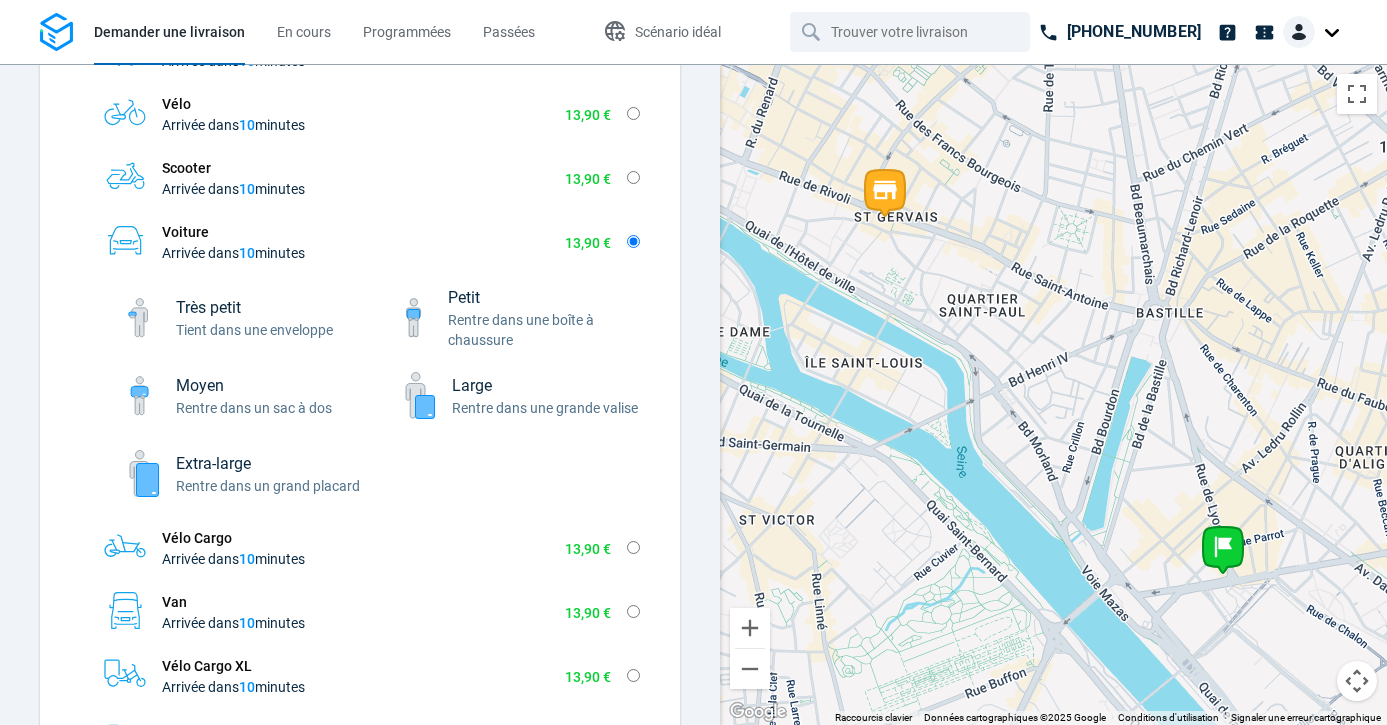 click on "Large Rentre dans une grande valise" at bounding box center [545, 396] 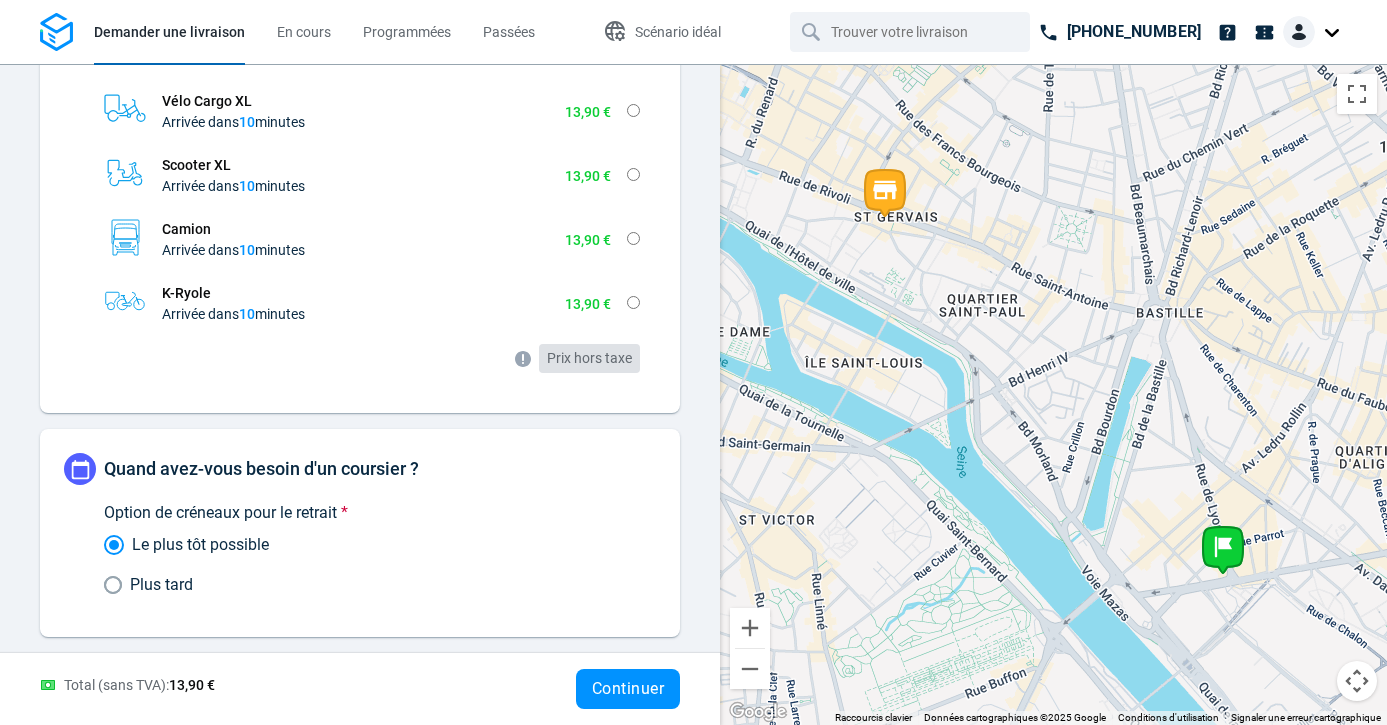 scroll, scrollTop: 1026, scrollLeft: 0, axis: vertical 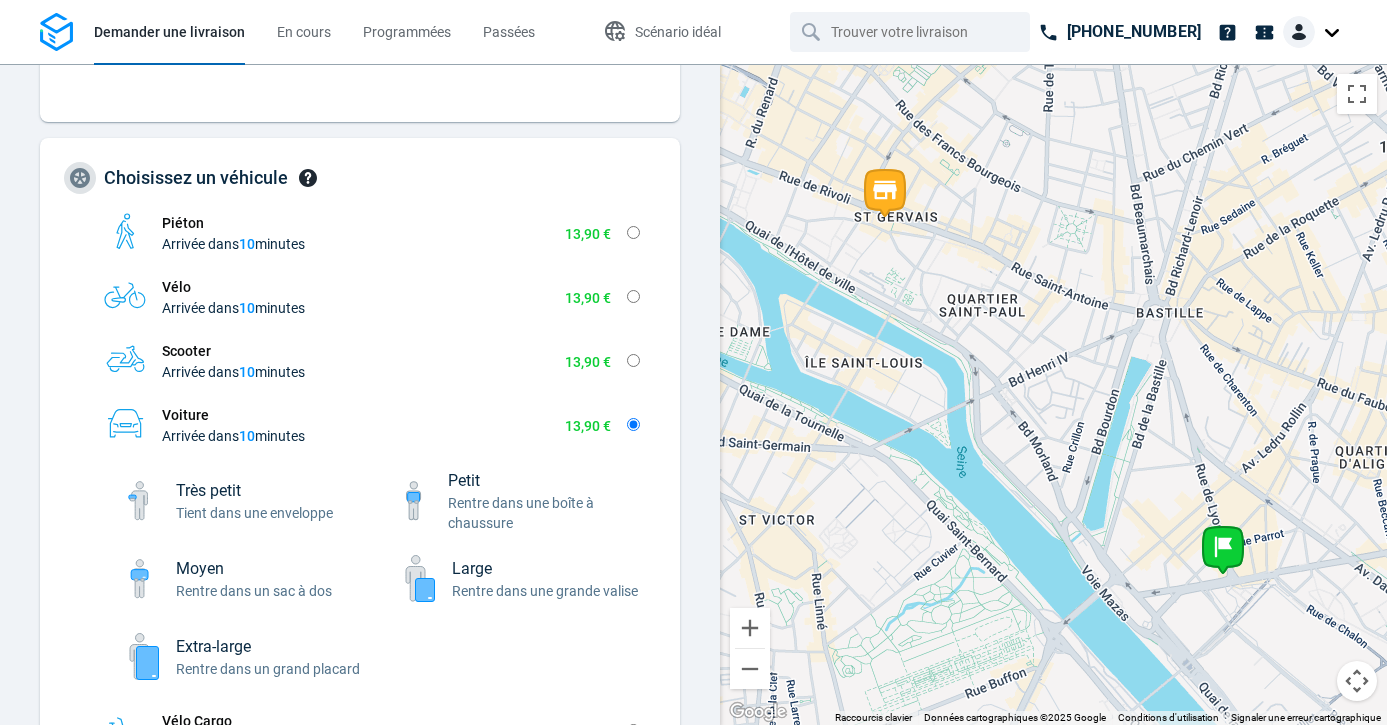 click on "Petit Rentre dans une boîte à chaussure" at bounding box center [510, 501] 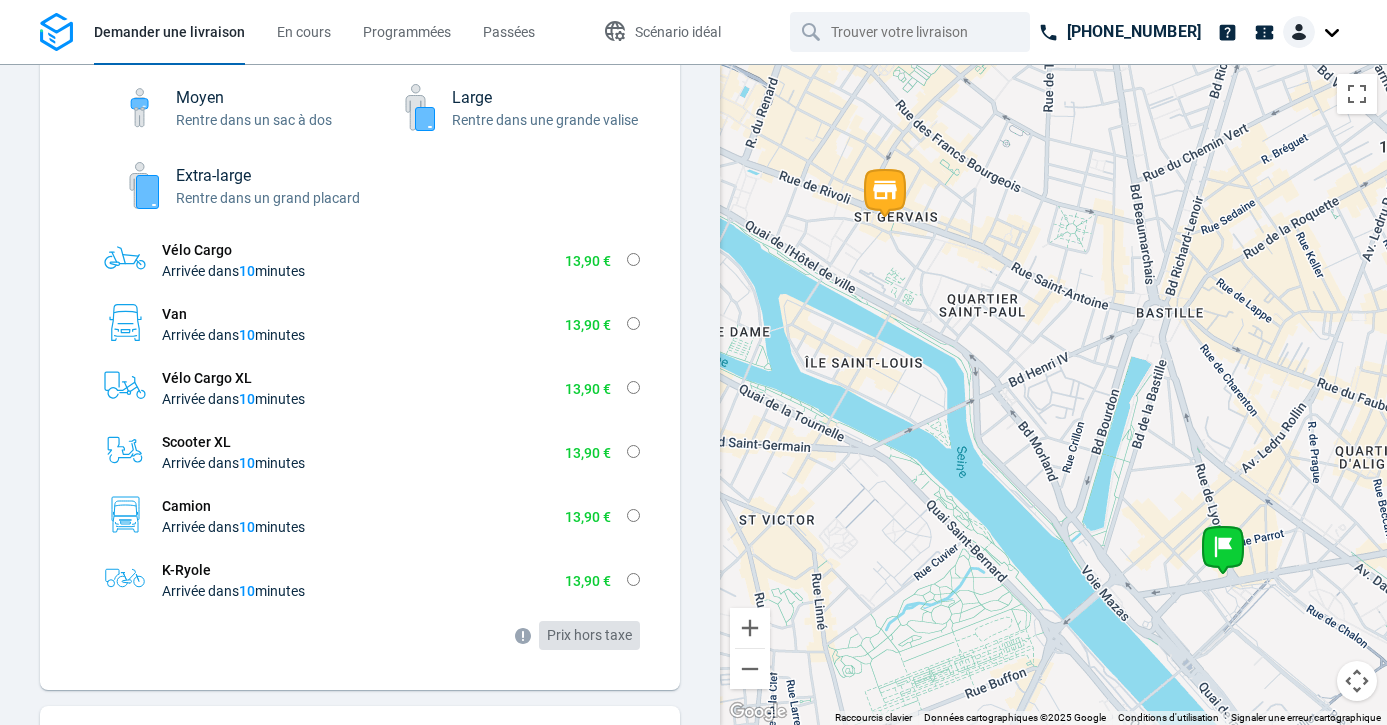 scroll, scrollTop: 782, scrollLeft: 0, axis: vertical 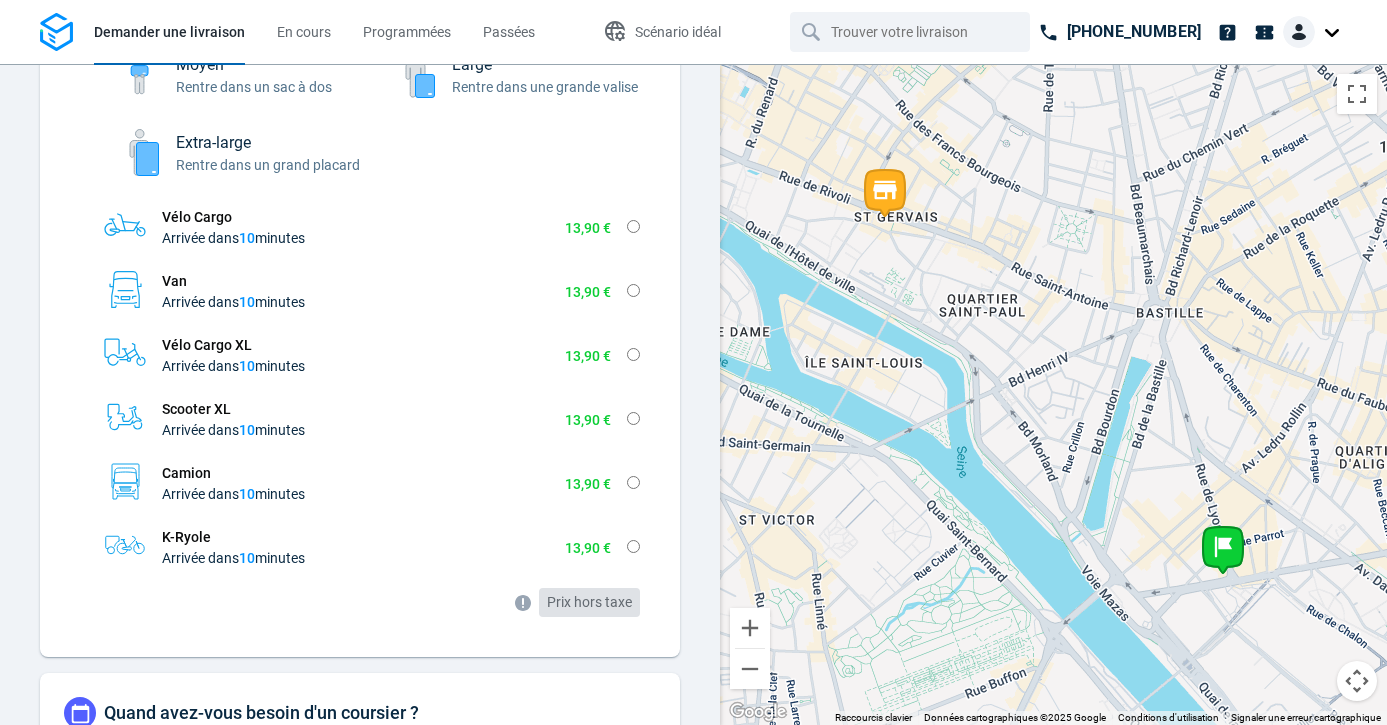 click on "Rentre dans un grand placard" at bounding box center [268, 165] 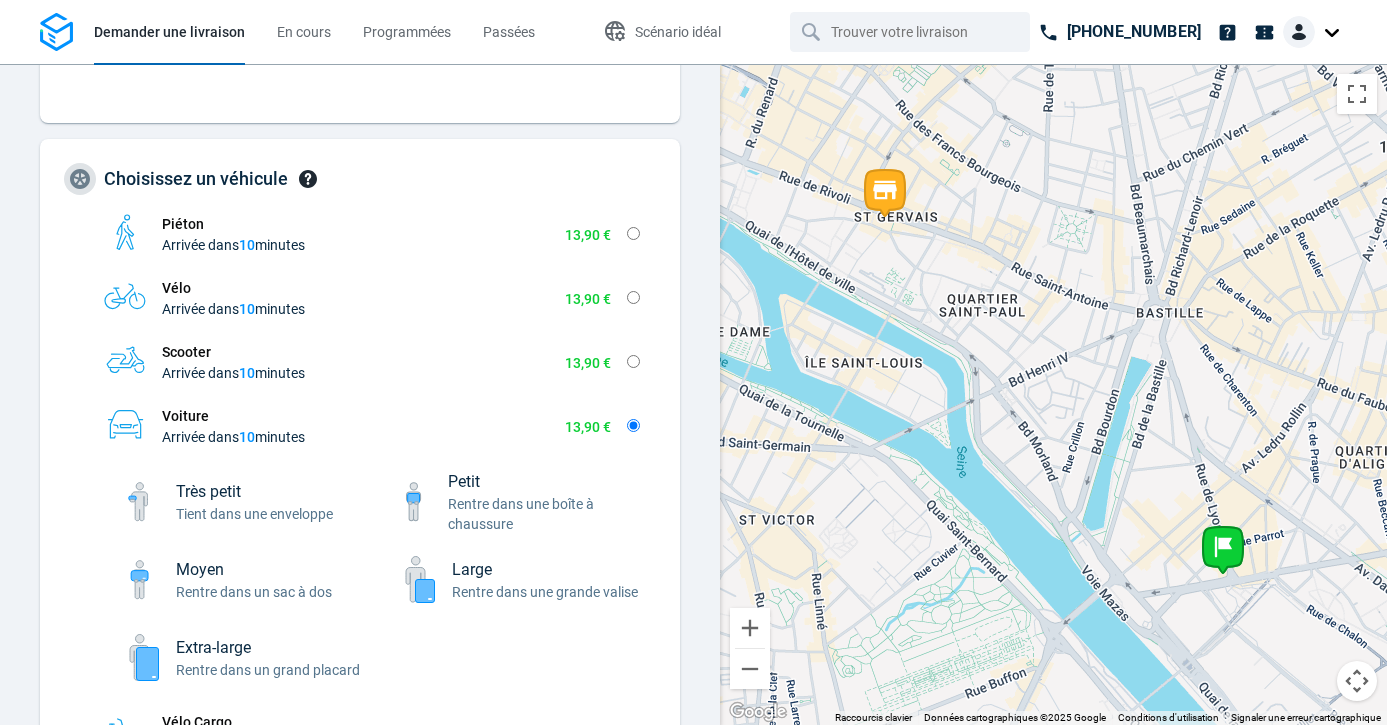 scroll, scrollTop: 262, scrollLeft: 0, axis: vertical 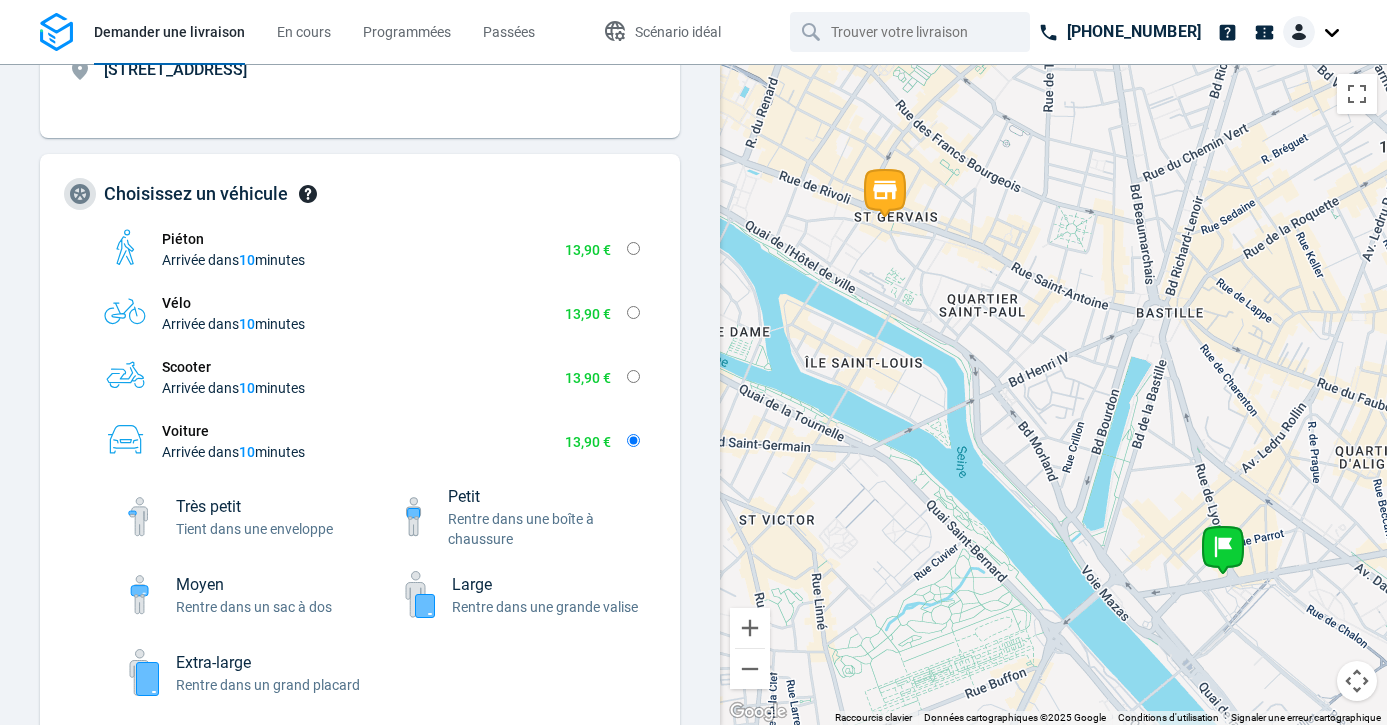 click on "13,90 €" at bounding box center (588, 250) 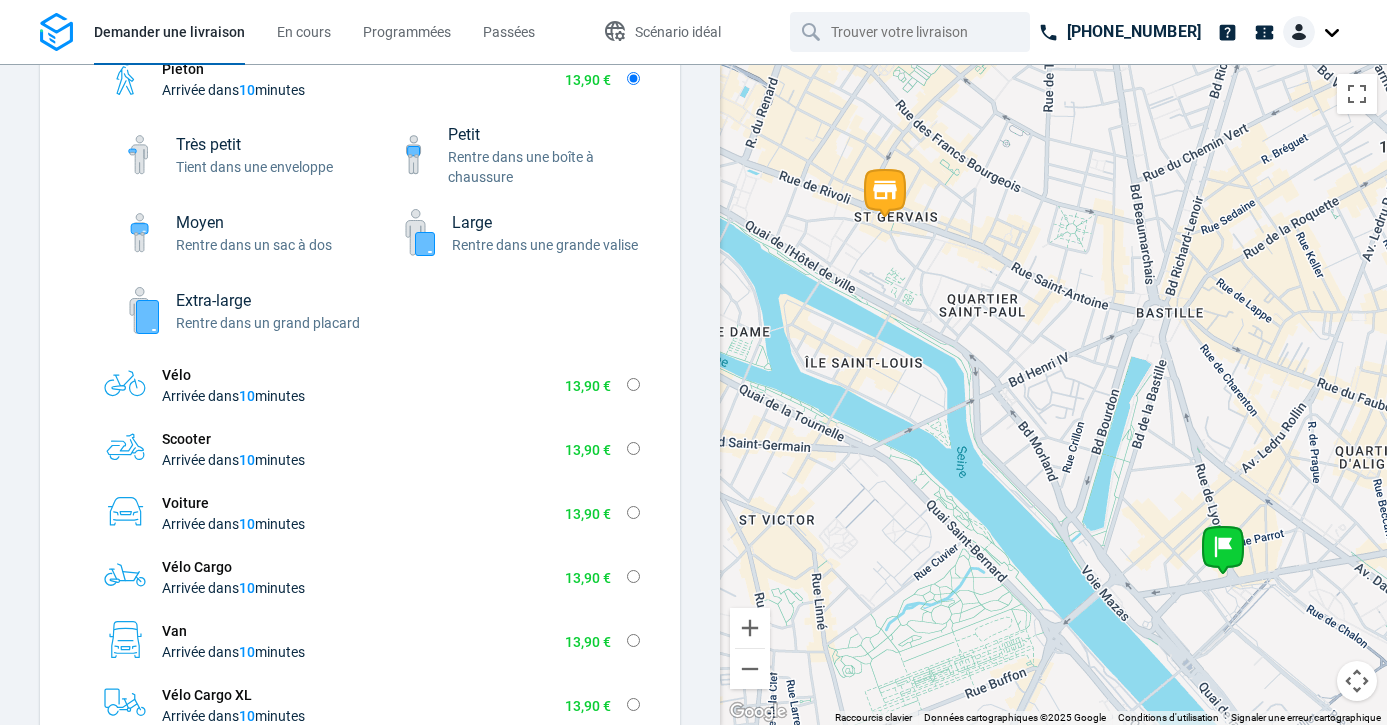 scroll, scrollTop: 435, scrollLeft: 0, axis: vertical 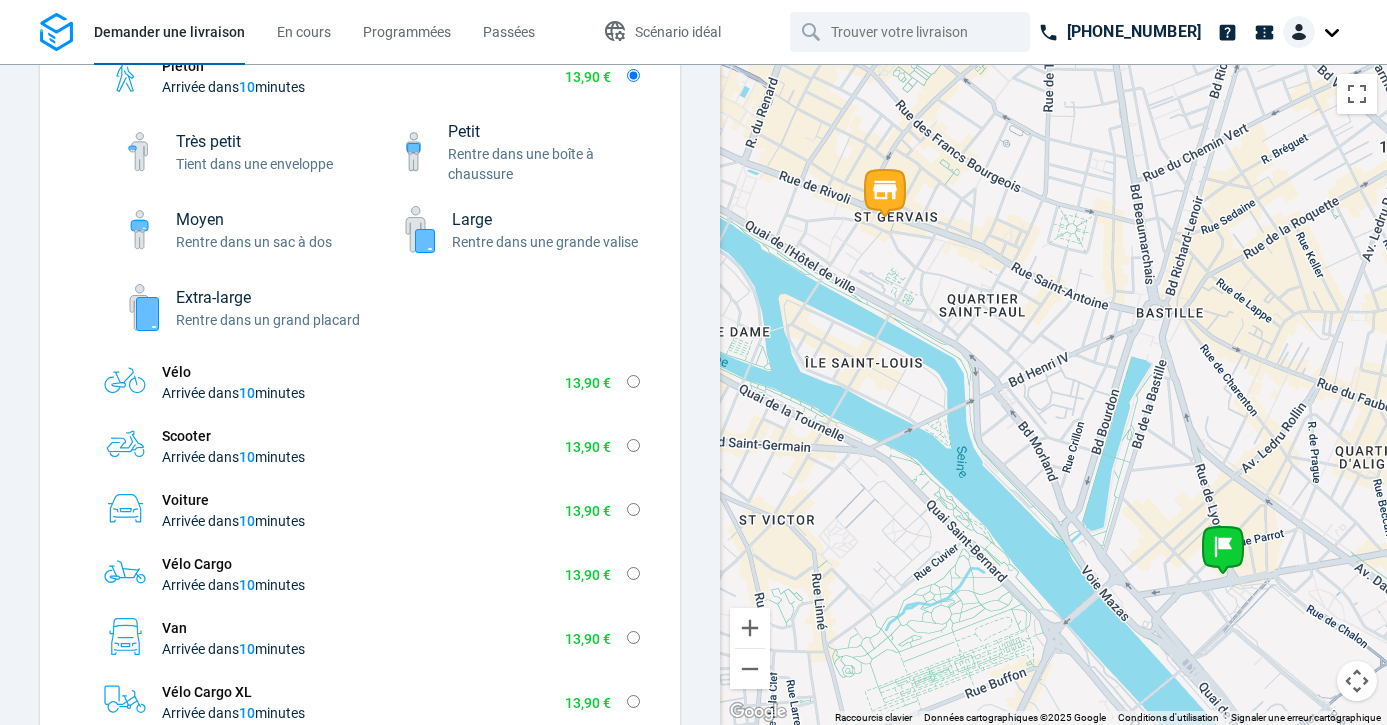click on "Vélo Arrivée dans  10  minutes 13,90 € Très petit Tient dans une enveloppe Petit Rentre dans une boîte à chaussure Moyen Rentre dans un sac à dos" at bounding box center [633, 381] 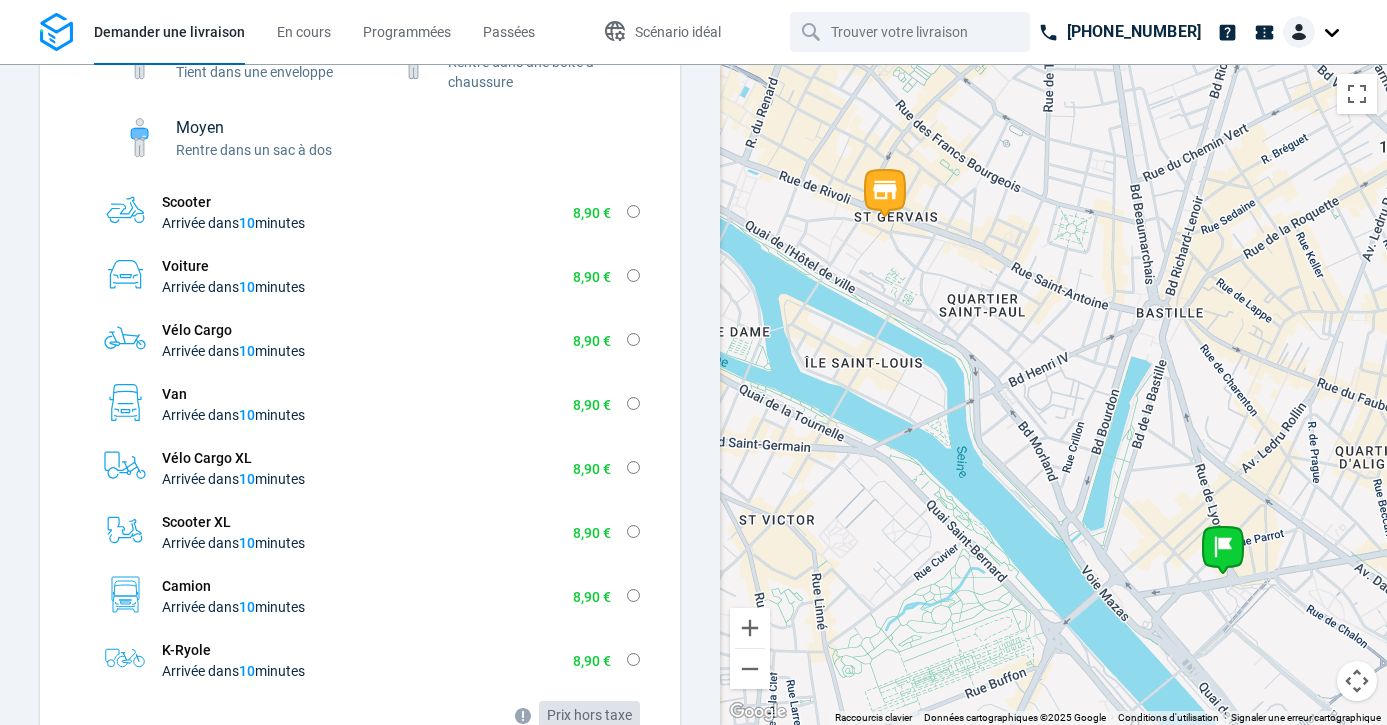 scroll, scrollTop: 588, scrollLeft: 0, axis: vertical 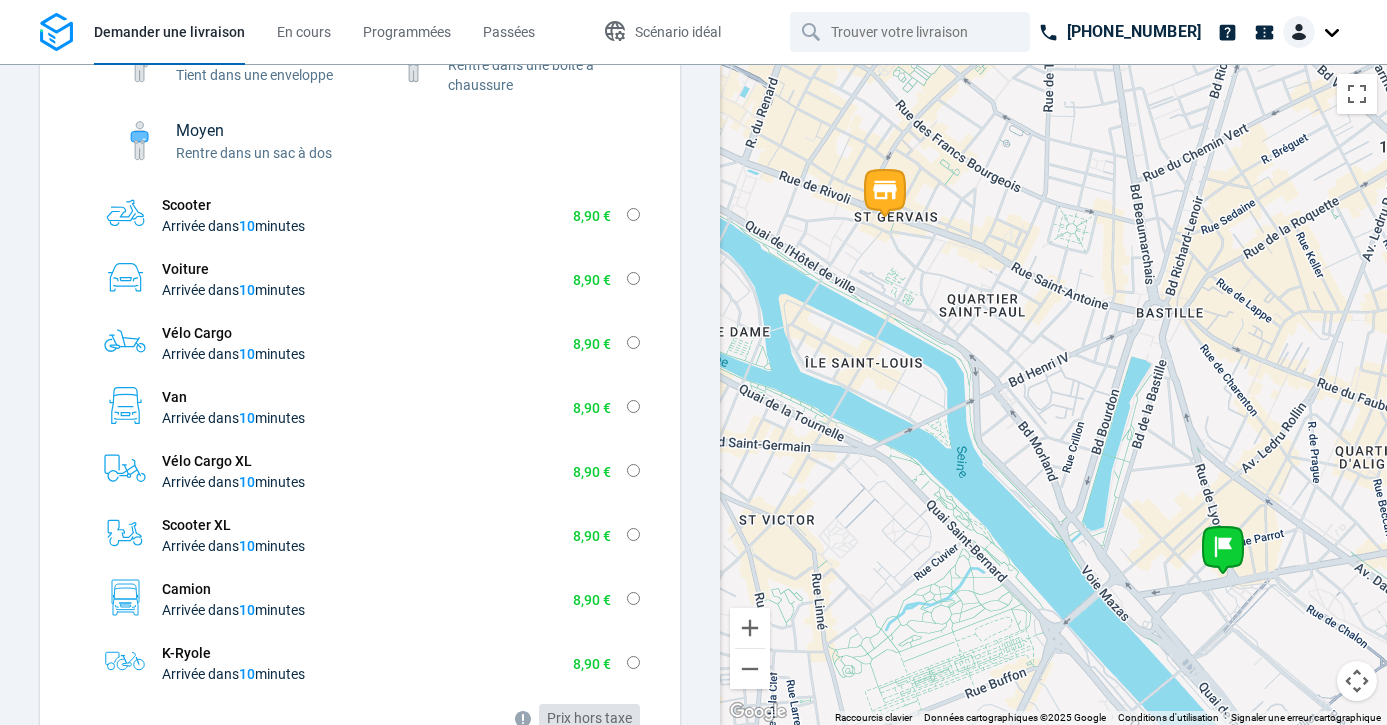 click on "Voiture Arrivée dans  10  minutes 8,90 € Très petit Tient dans une enveloppe Petit Rentre dans une boîte à chaussure Moyen Rentre dans un sac à dos Large Rentre dans une grande valise Extra-large Rentre dans un grand placard" at bounding box center (633, 278) 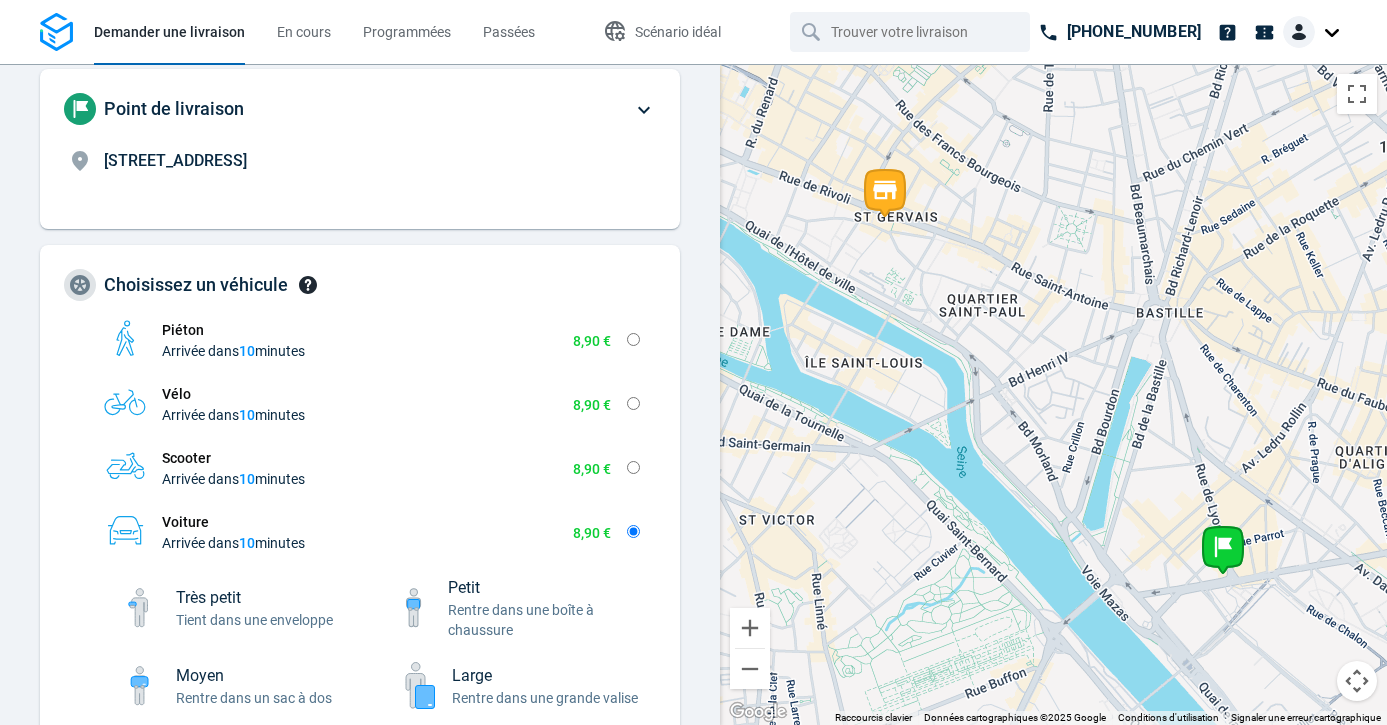 scroll, scrollTop: 170, scrollLeft: 0, axis: vertical 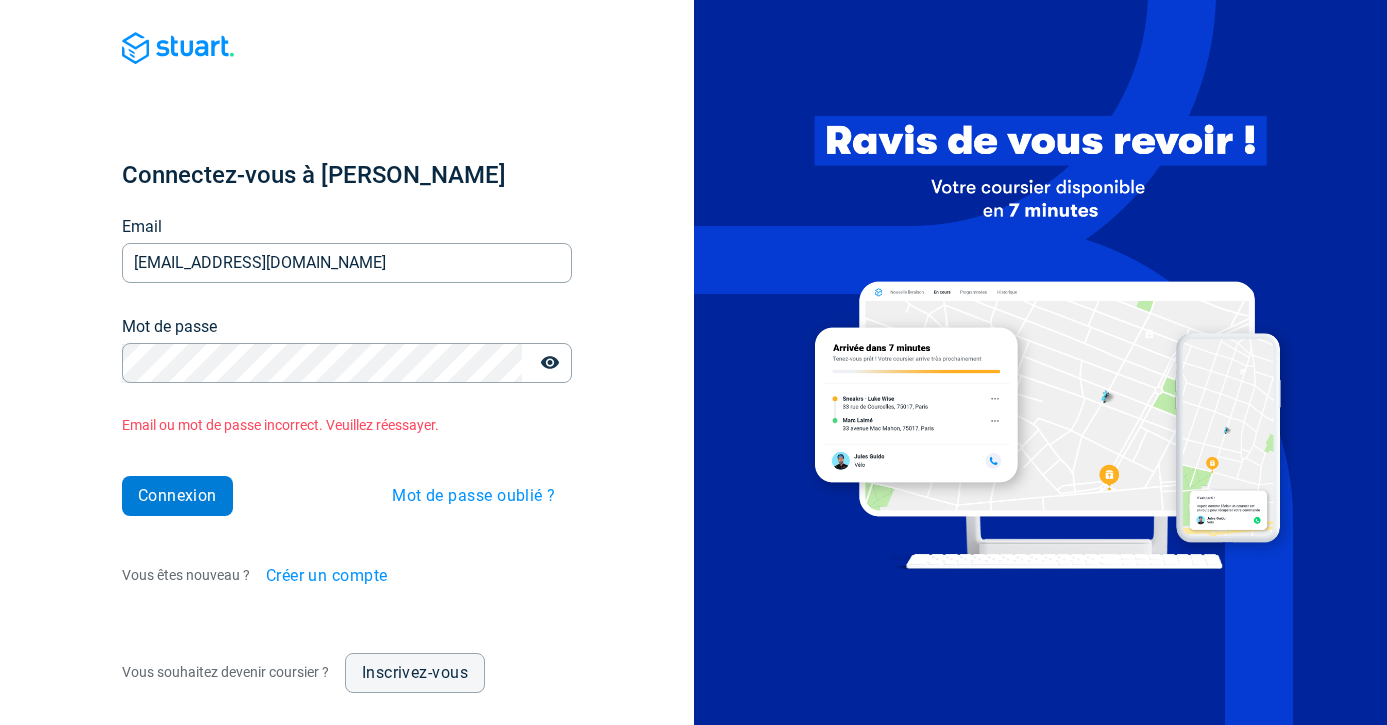 click on "Connexion" at bounding box center (177, 496) 